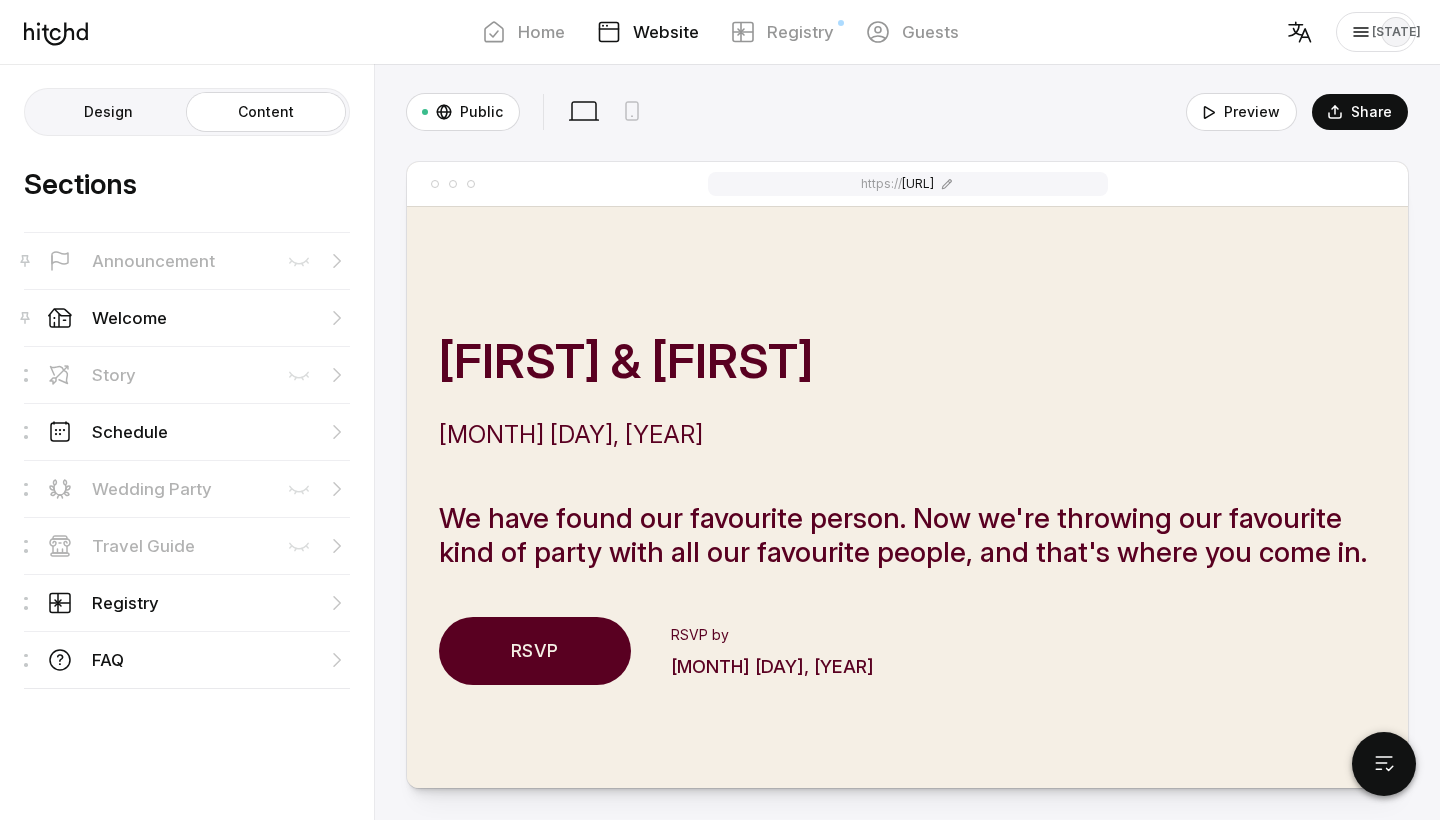 scroll, scrollTop: 0, scrollLeft: 0, axis: both 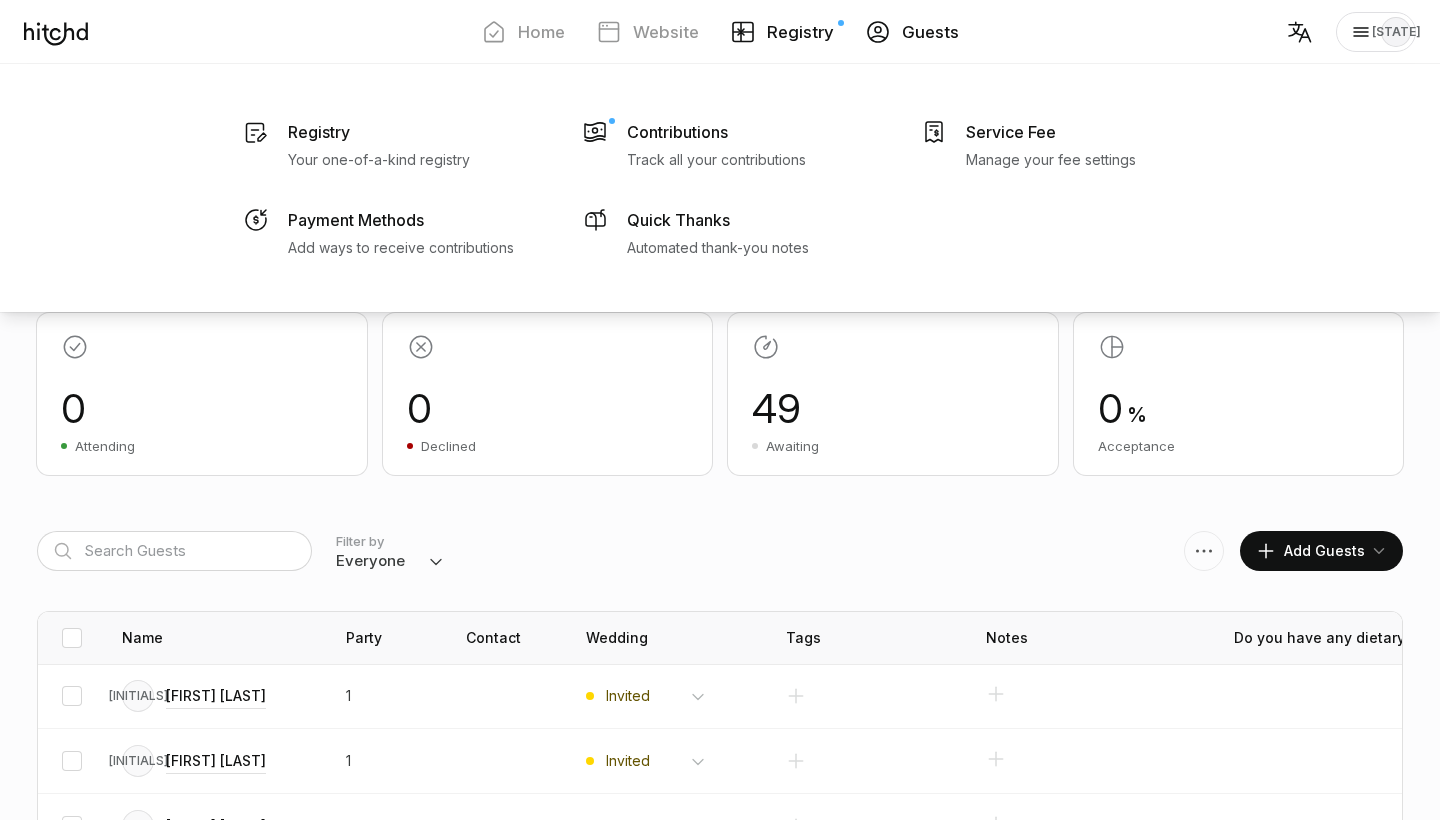 click on "Registry" at bounding box center (800, 32) 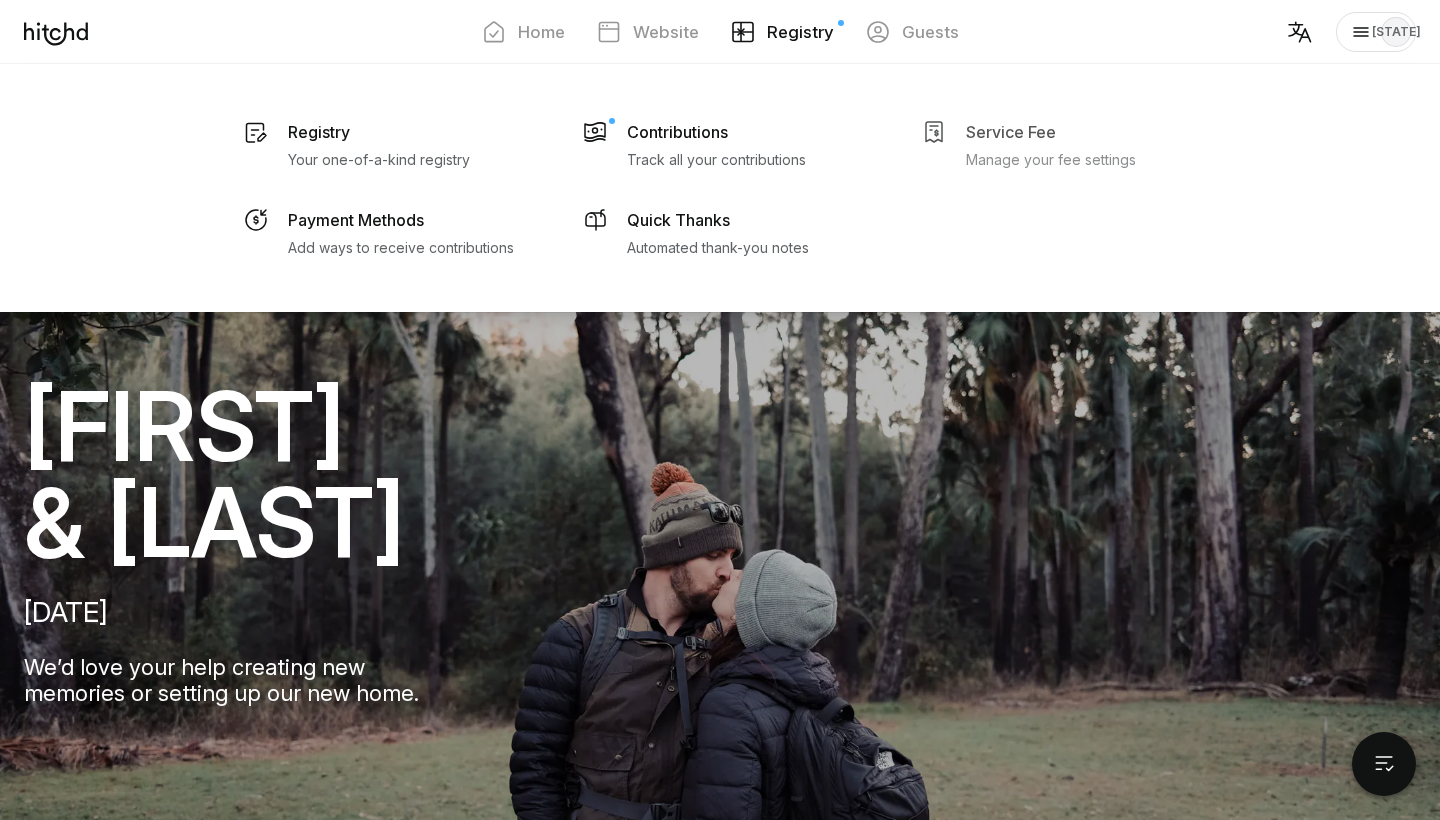 click on "Service Fee" at bounding box center (319, 132) 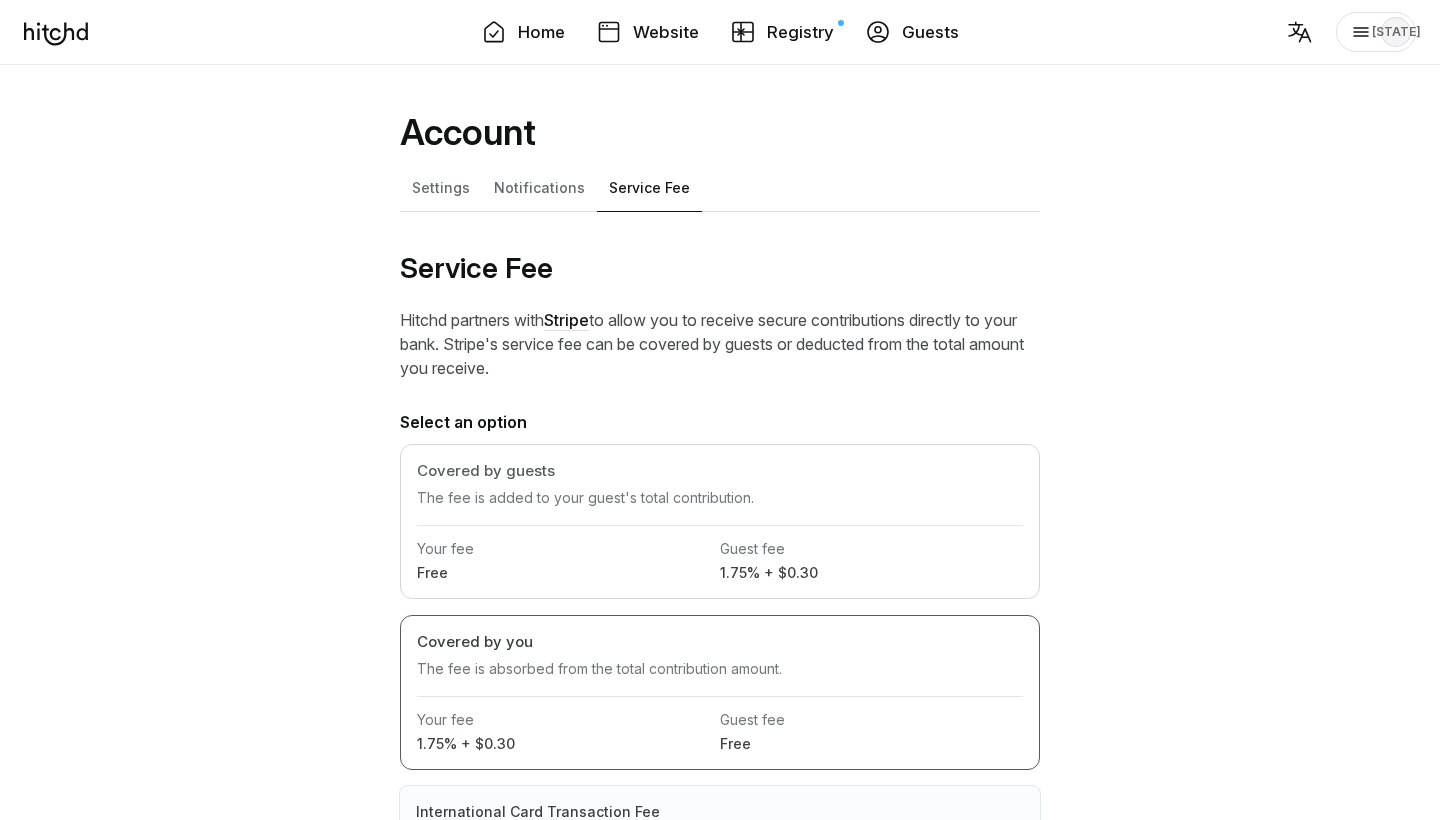 scroll, scrollTop: 0, scrollLeft: 0, axis: both 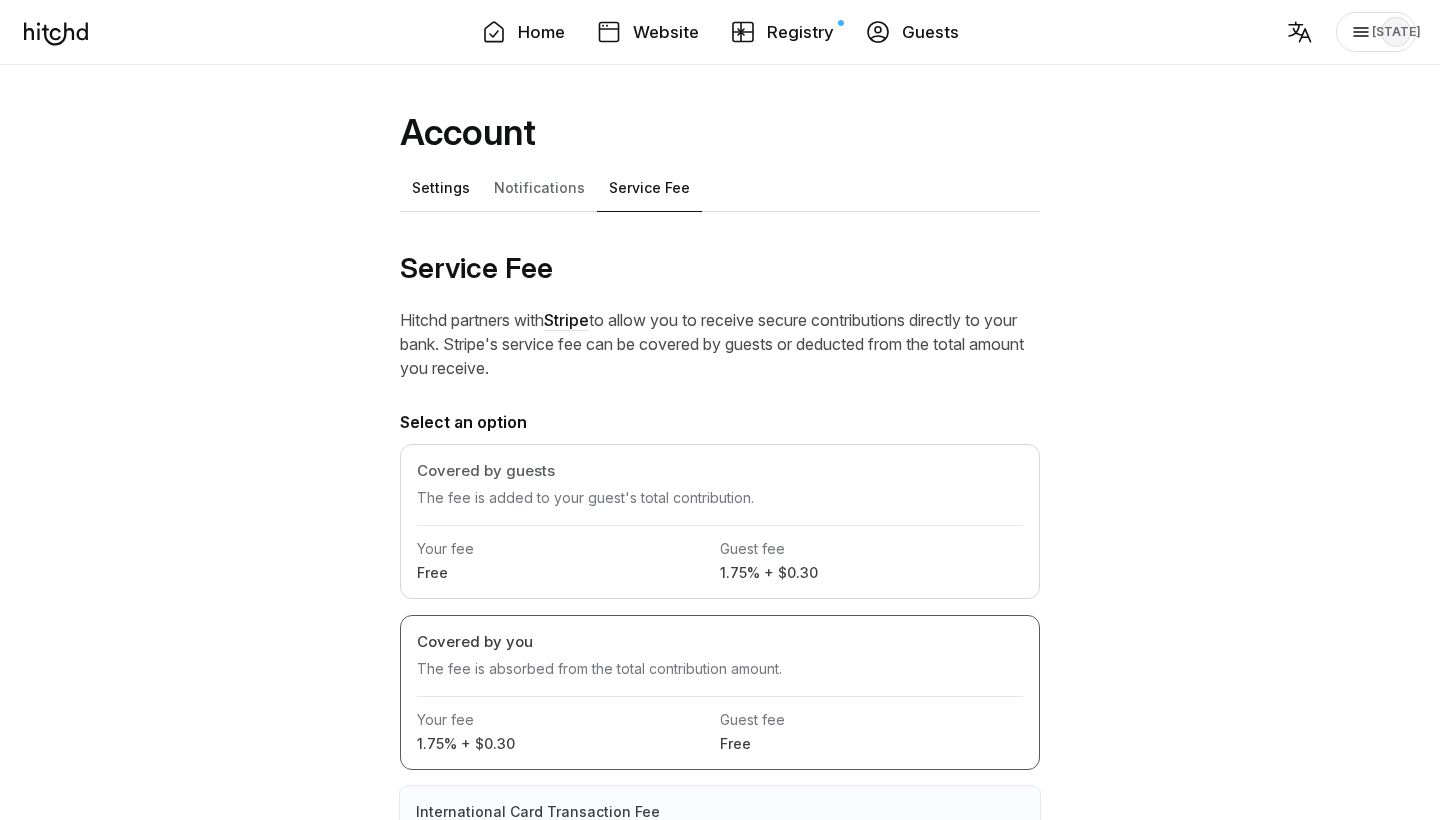 click on "Settings" at bounding box center [441, 184] 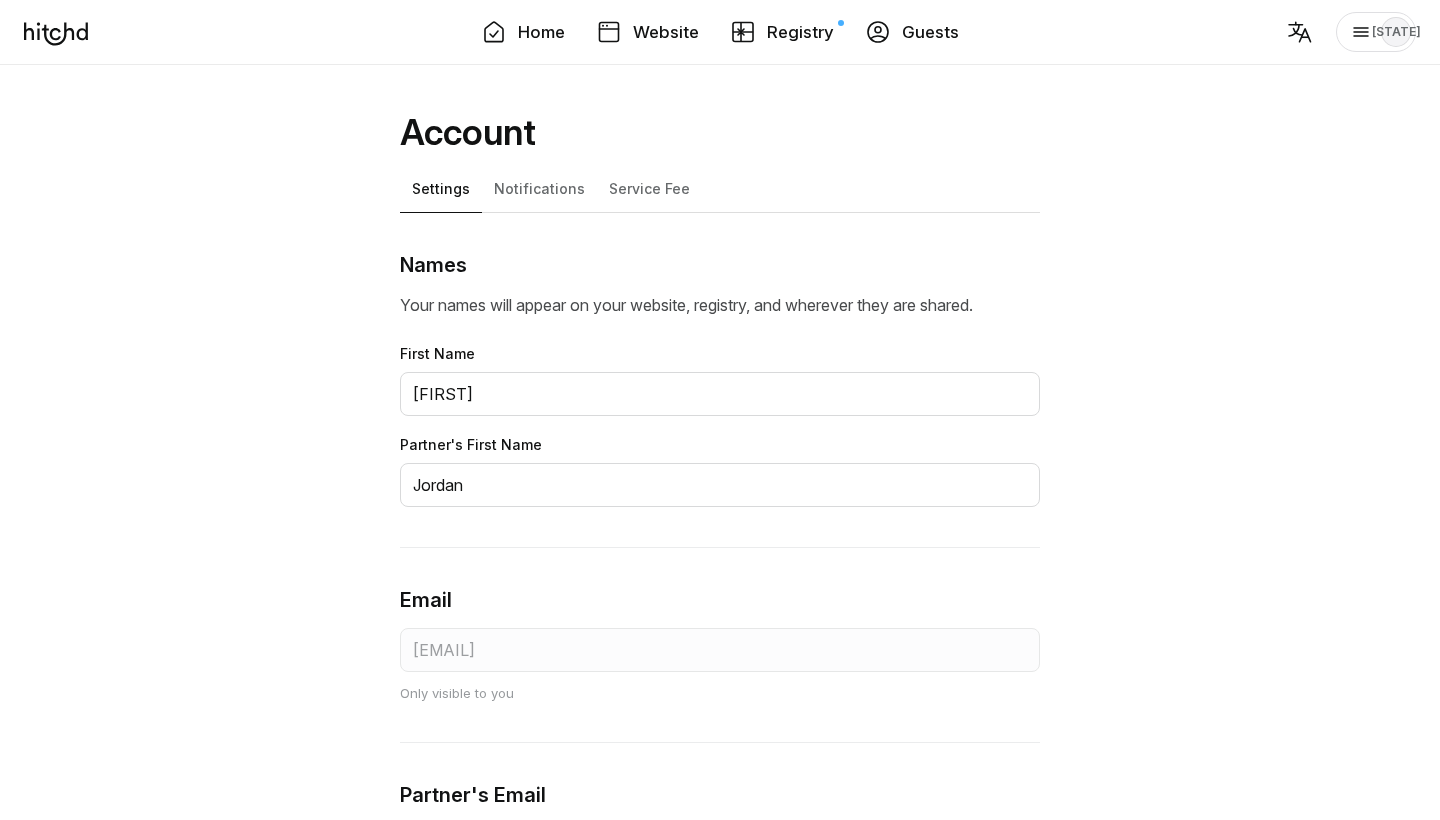 scroll, scrollTop: 0, scrollLeft: 0, axis: both 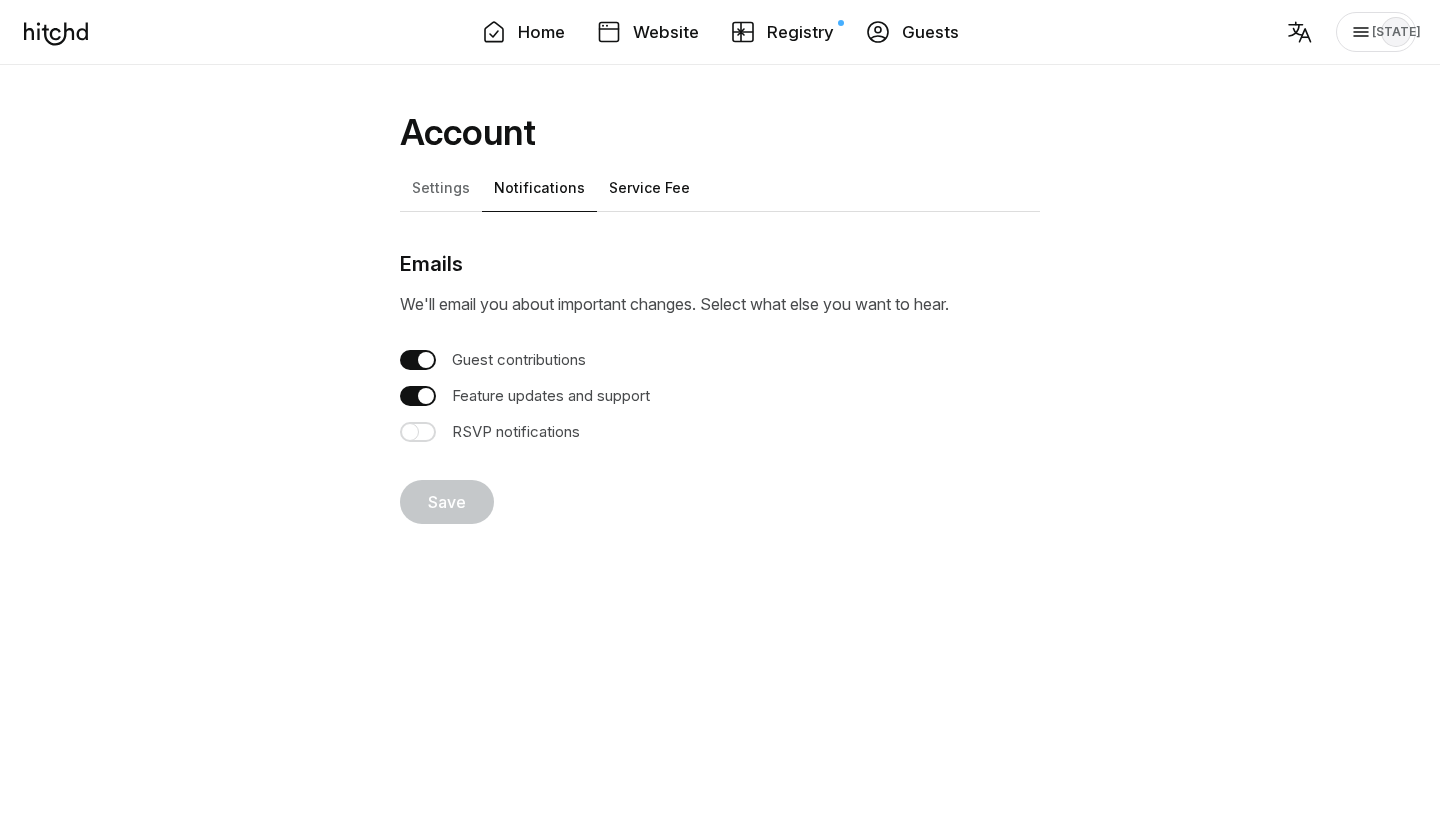 click on "Service Fee" at bounding box center [649, 184] 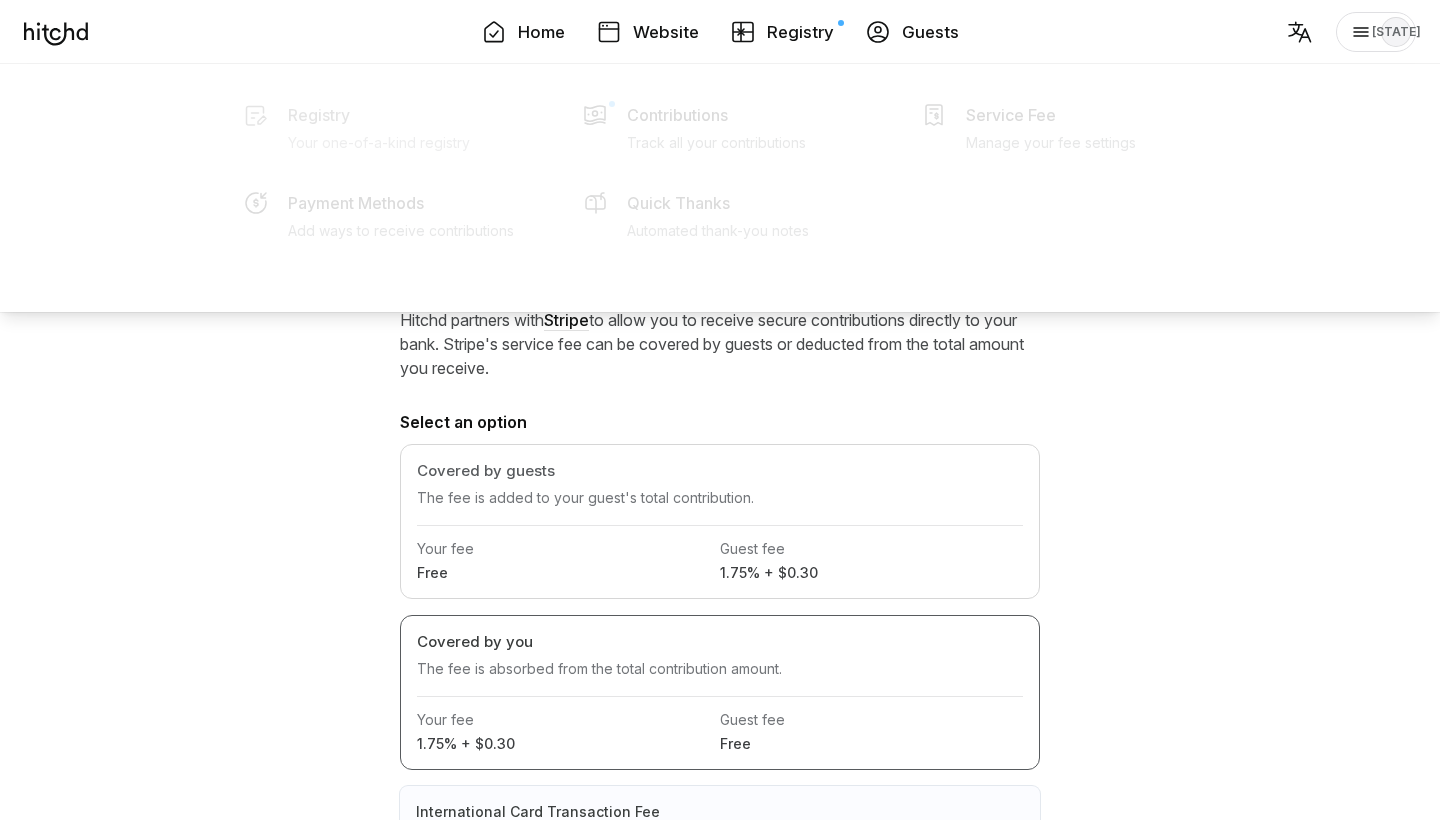 click on "Registry" at bounding box center [319, 132] 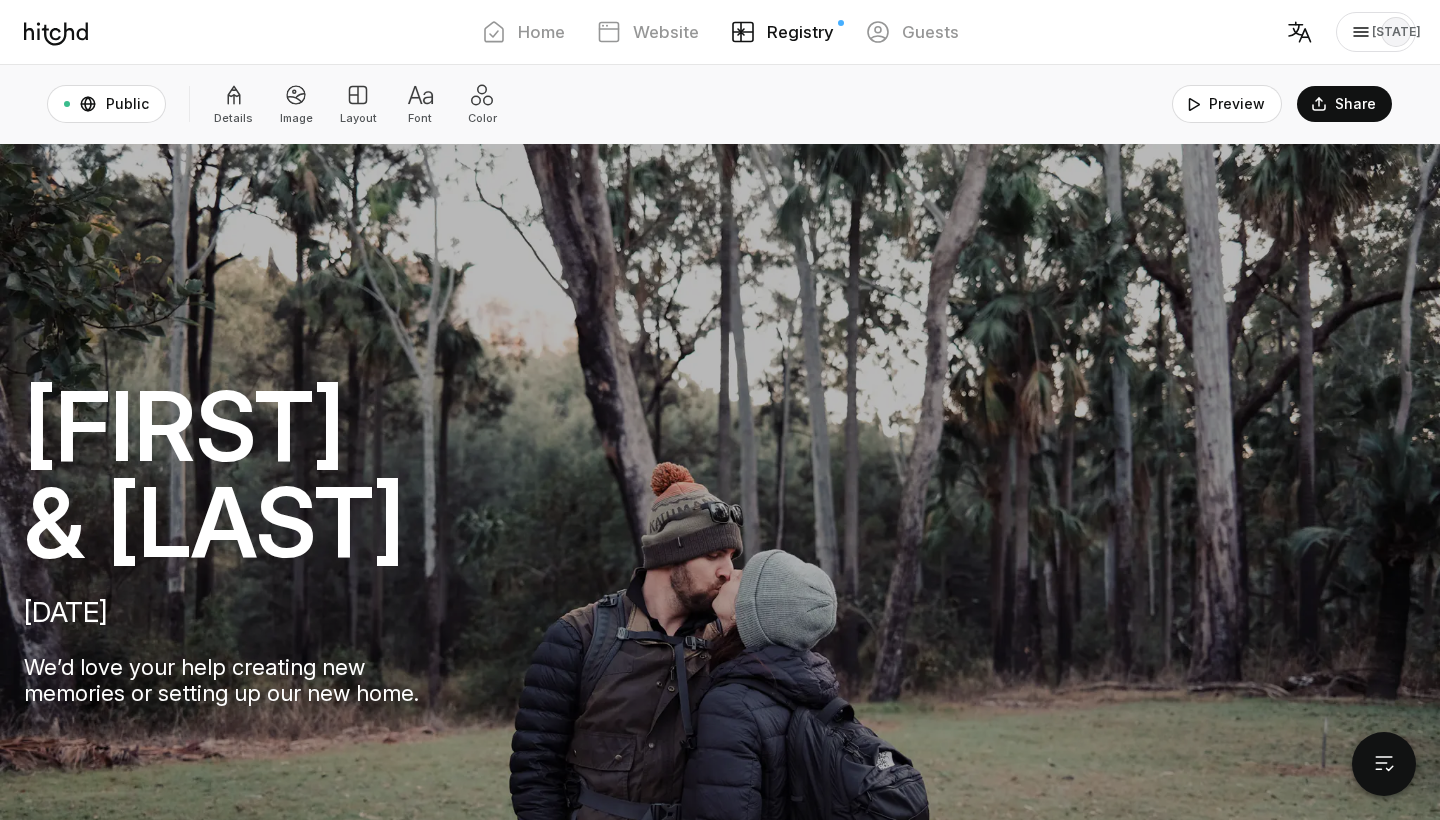 scroll, scrollTop: 0, scrollLeft: 0, axis: both 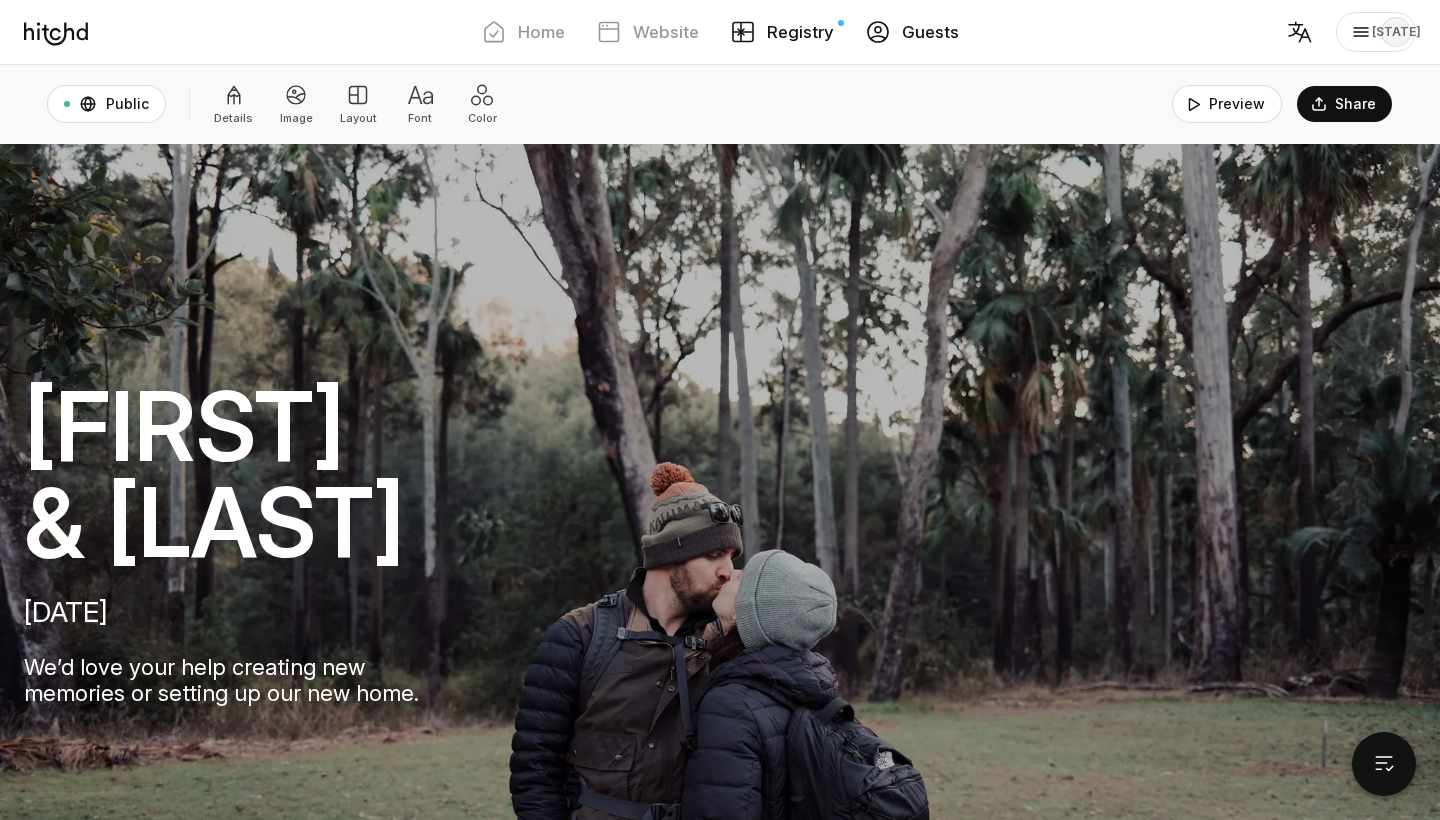 click on "Guests" at bounding box center (930, 32) 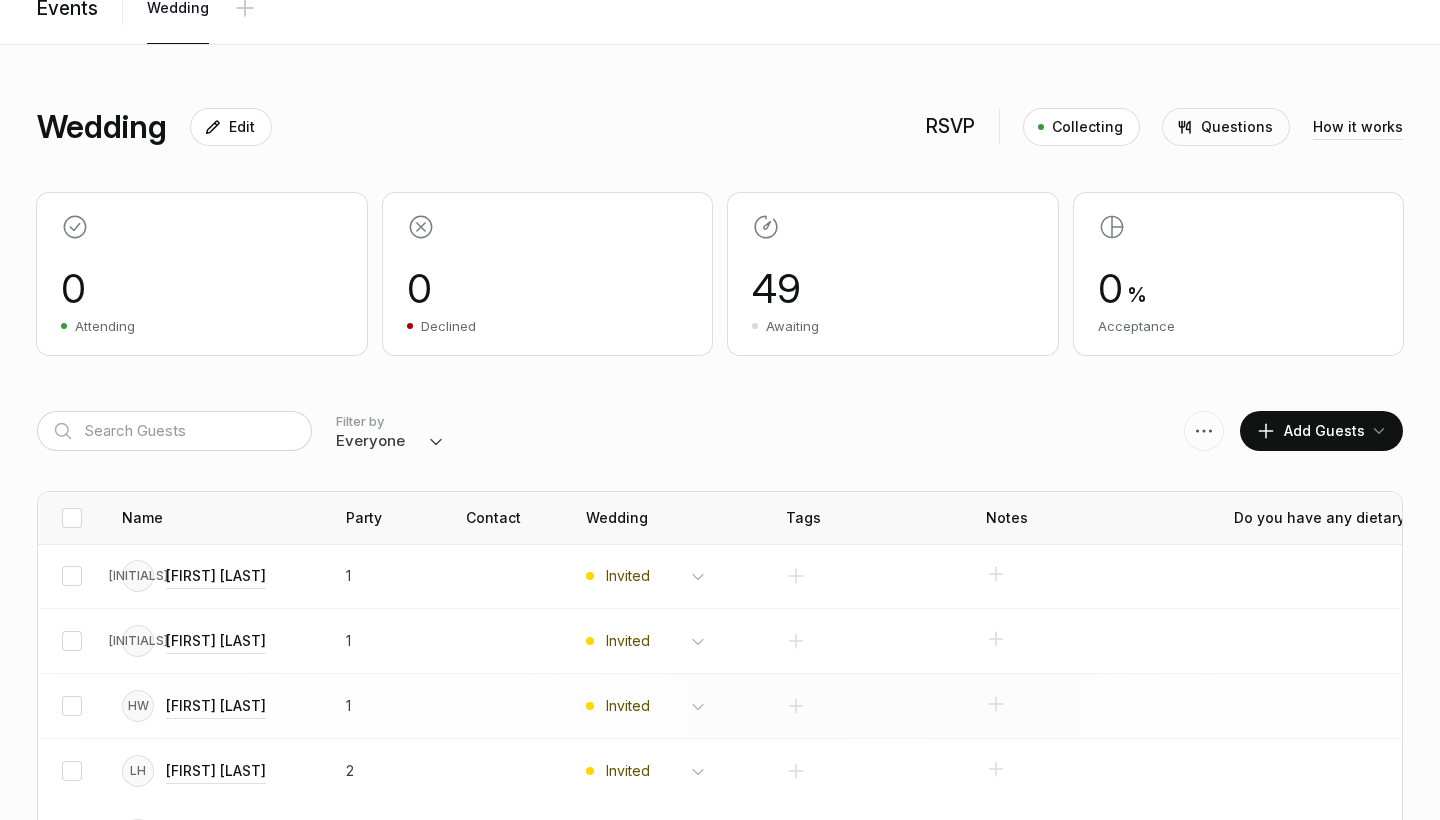 scroll, scrollTop: 0, scrollLeft: 0, axis: both 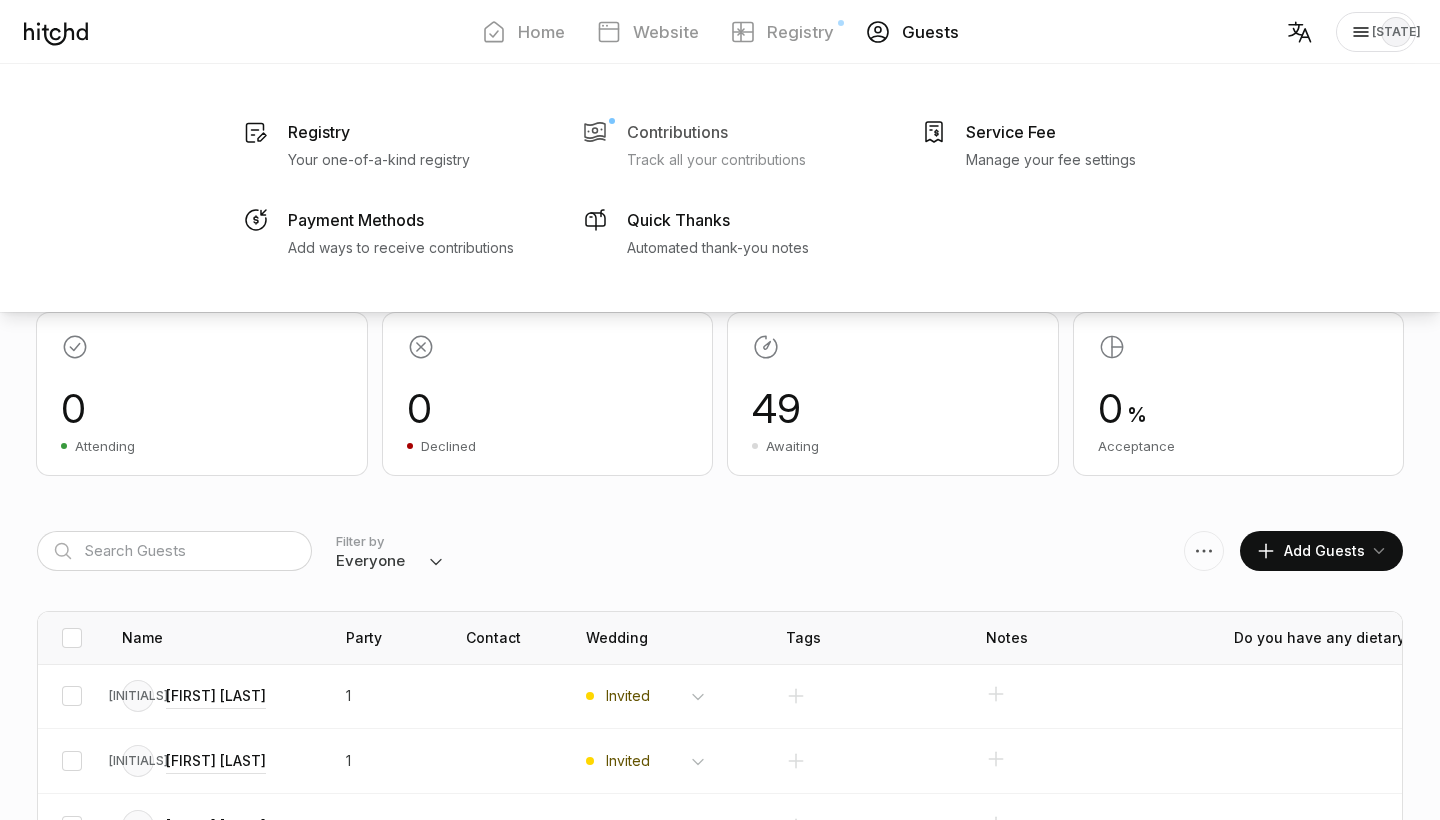 click on "Contributions" at bounding box center [319, 132] 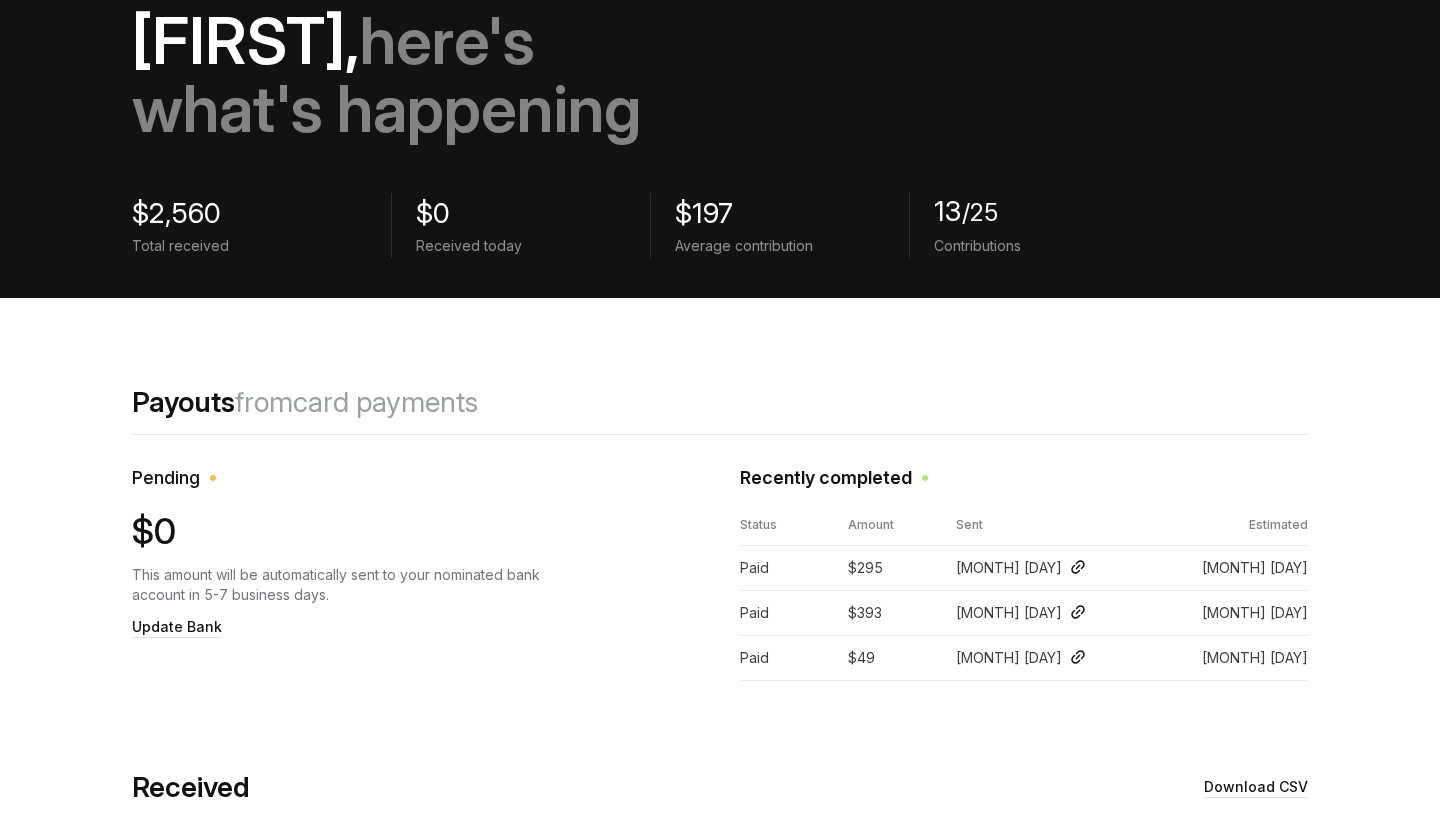 scroll, scrollTop: 87, scrollLeft: 0, axis: vertical 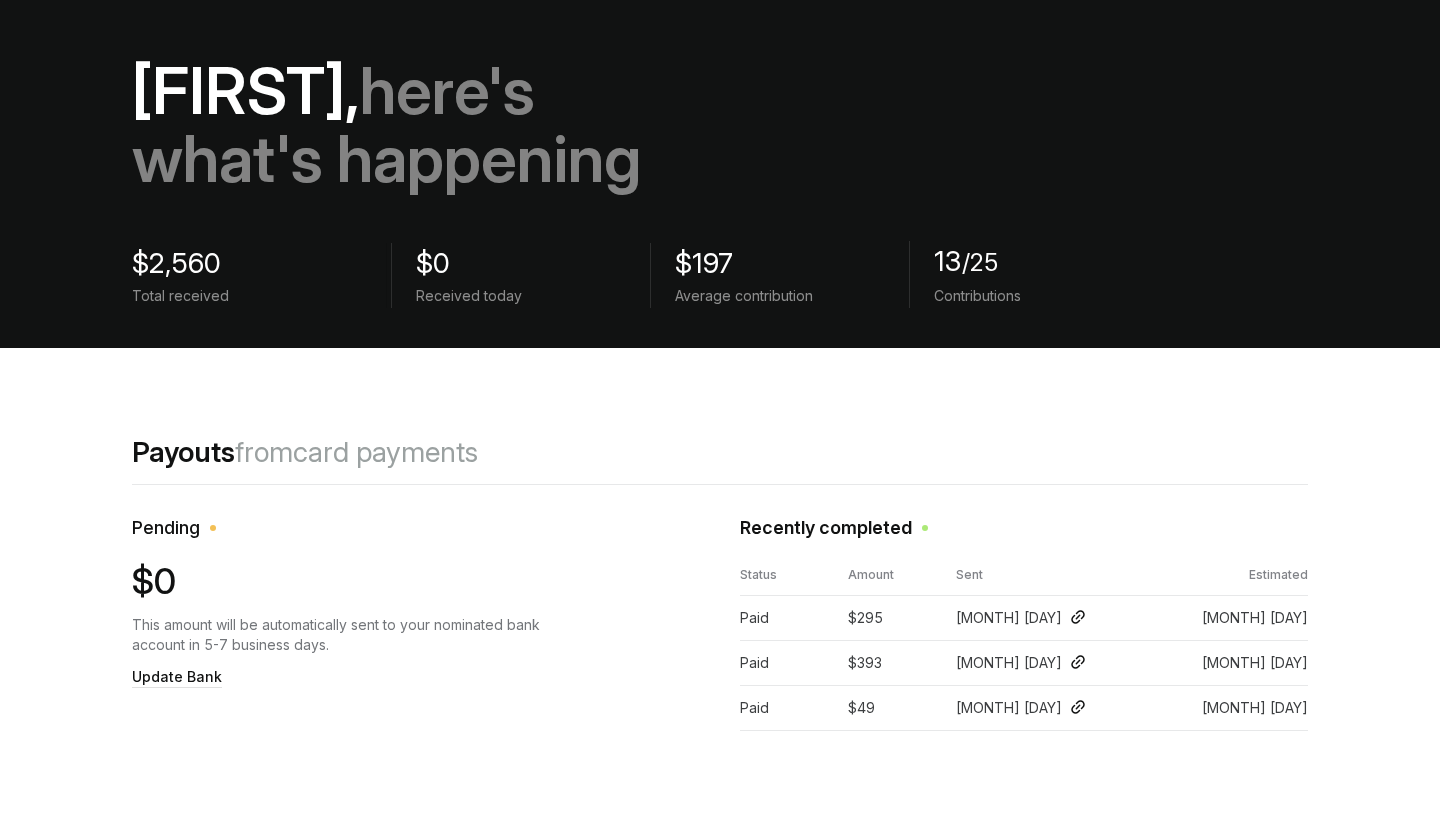 click on "13 /25" at bounding box center [247, 263] 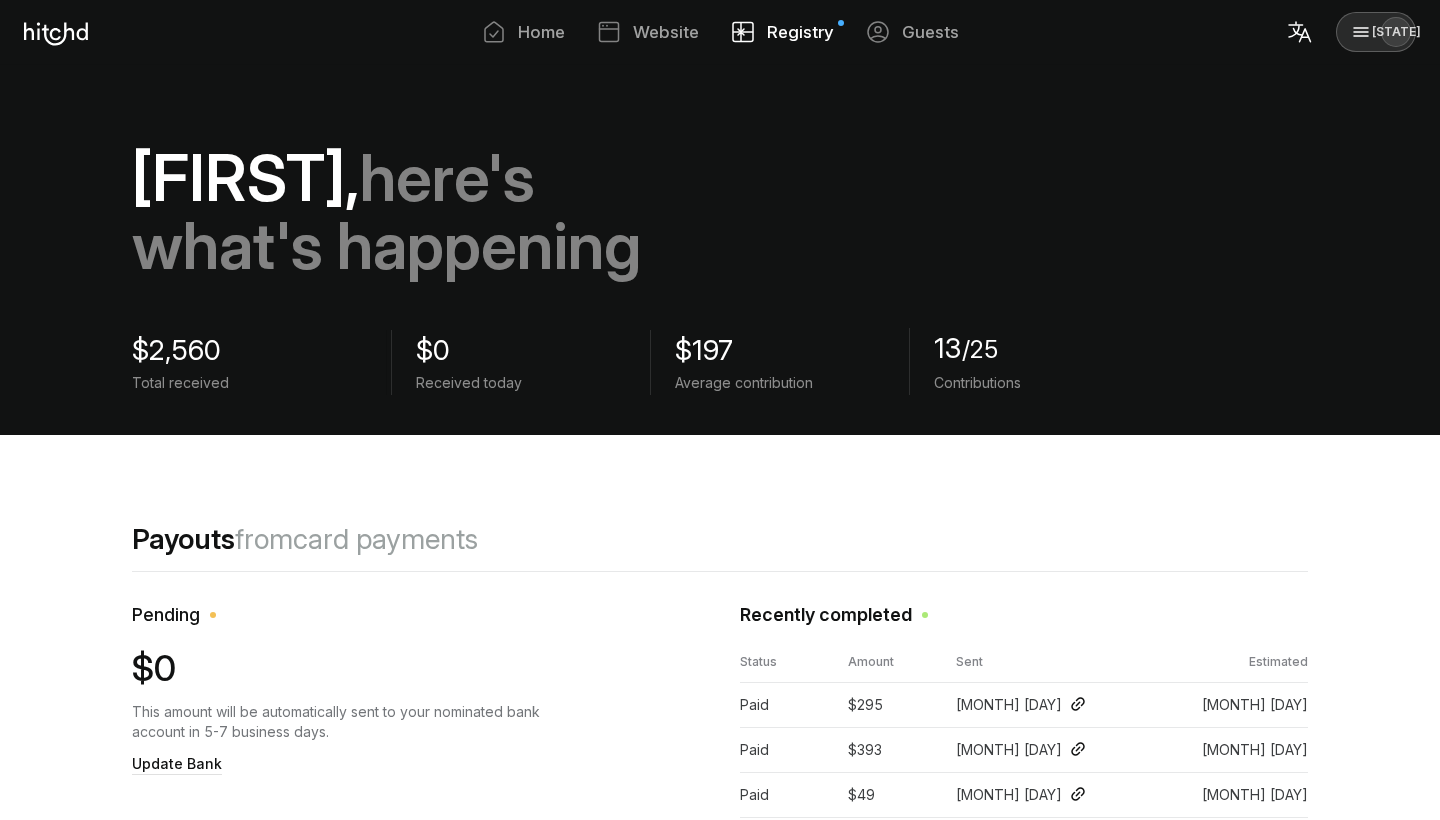scroll, scrollTop: 0, scrollLeft: 0, axis: both 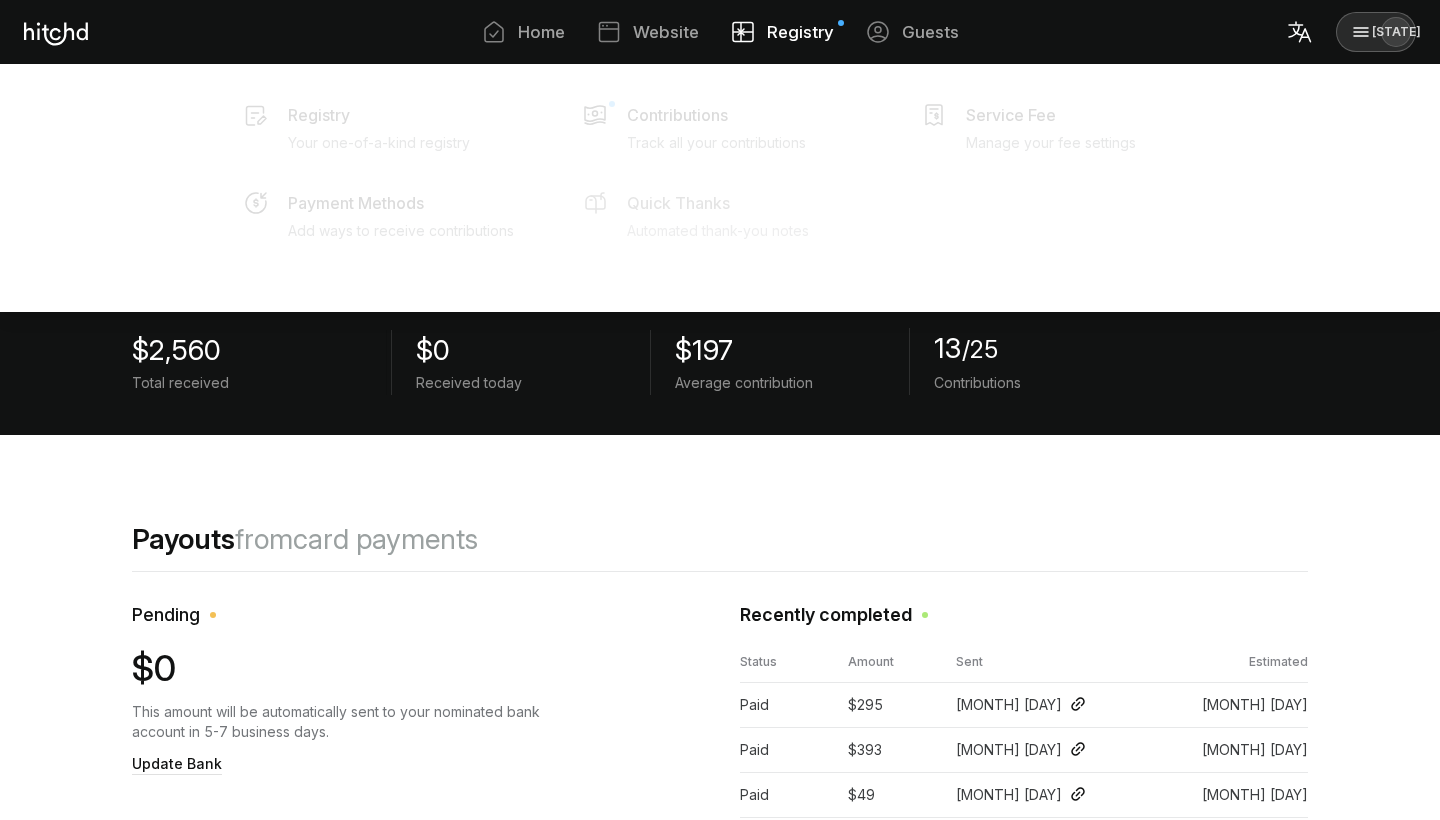 click on "Quick Thanks" at bounding box center (319, 132) 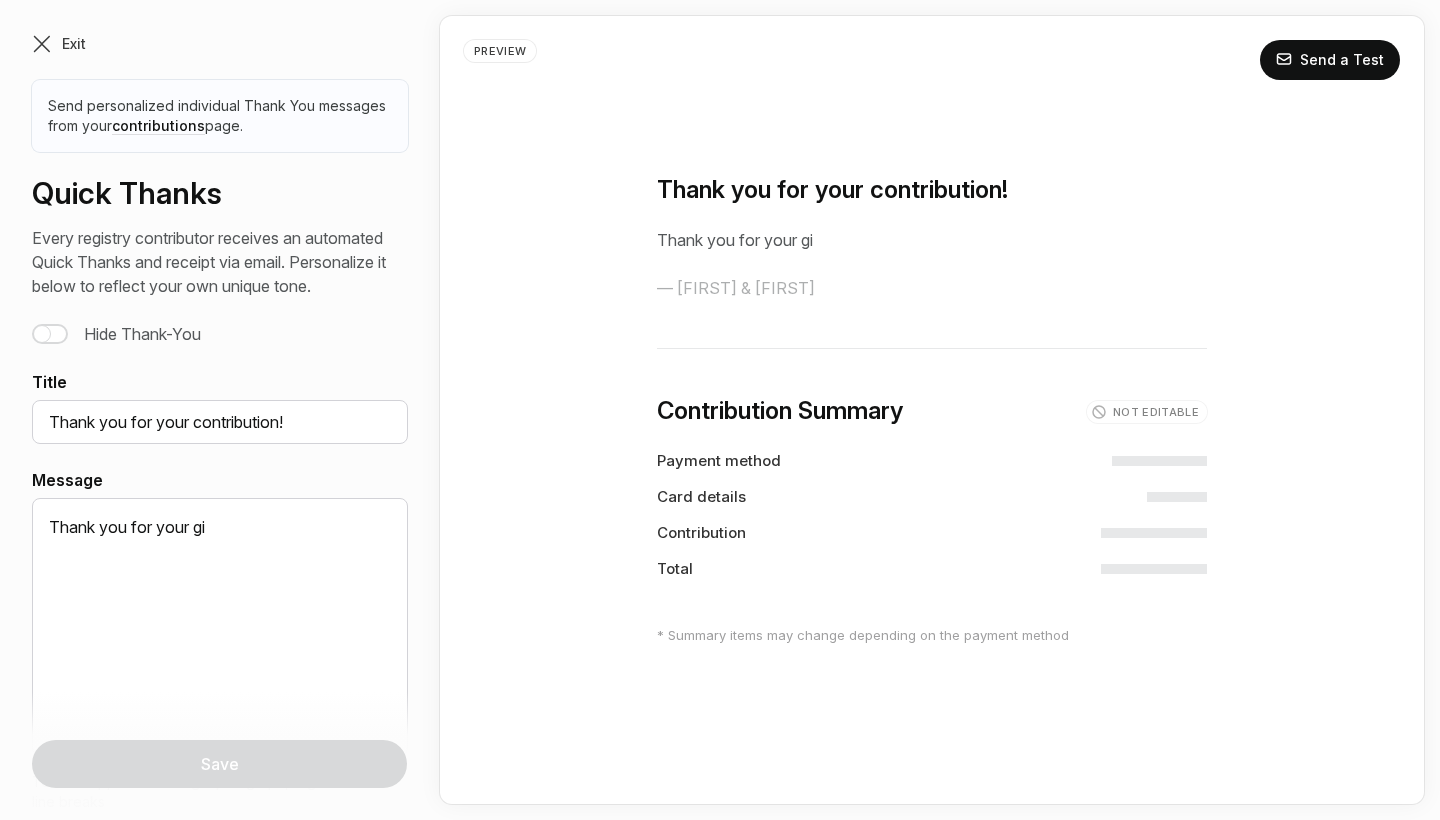 click on "Thank you for your gi" at bounding box center [932, 240] 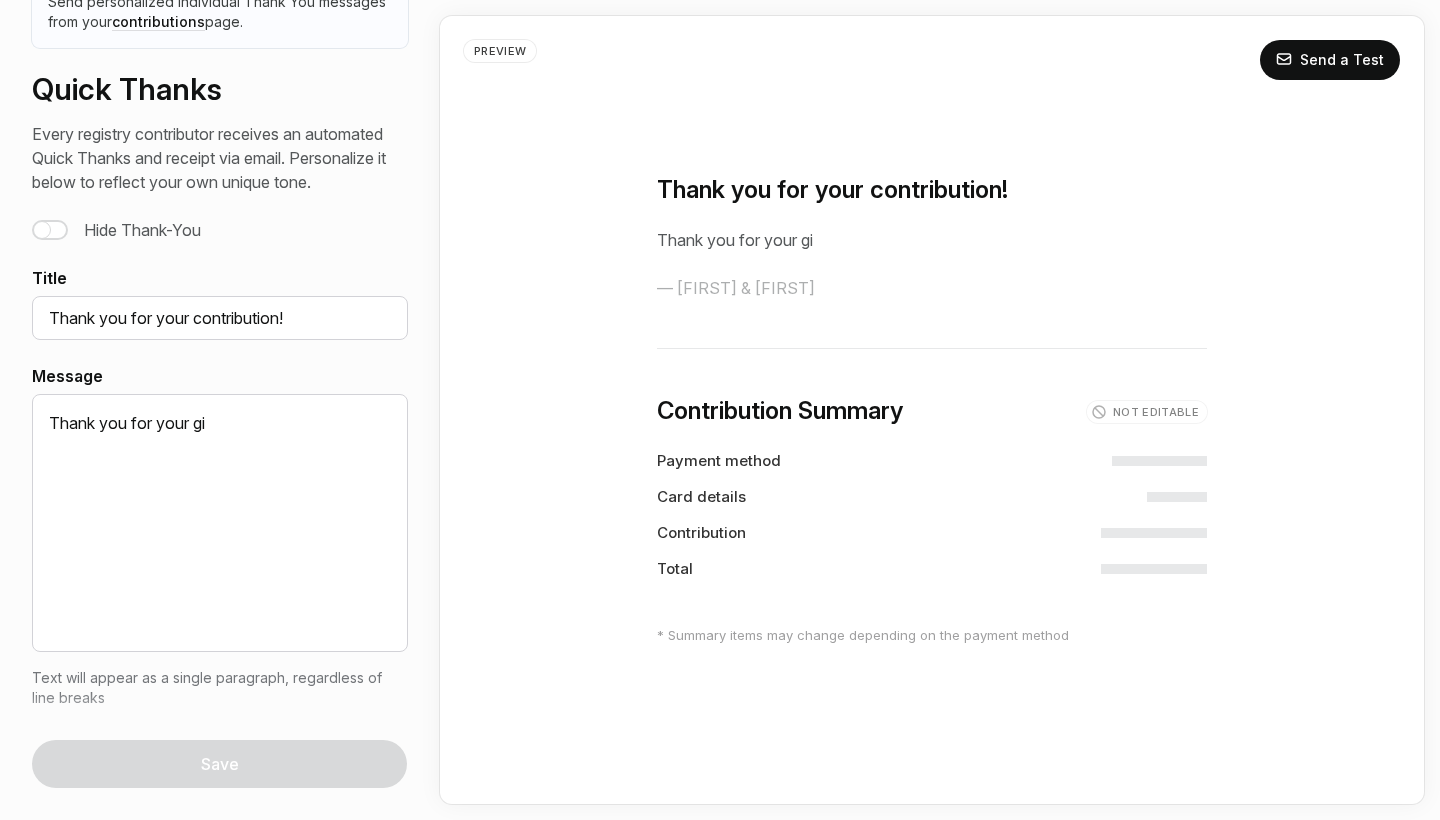 scroll, scrollTop: 104, scrollLeft: 0, axis: vertical 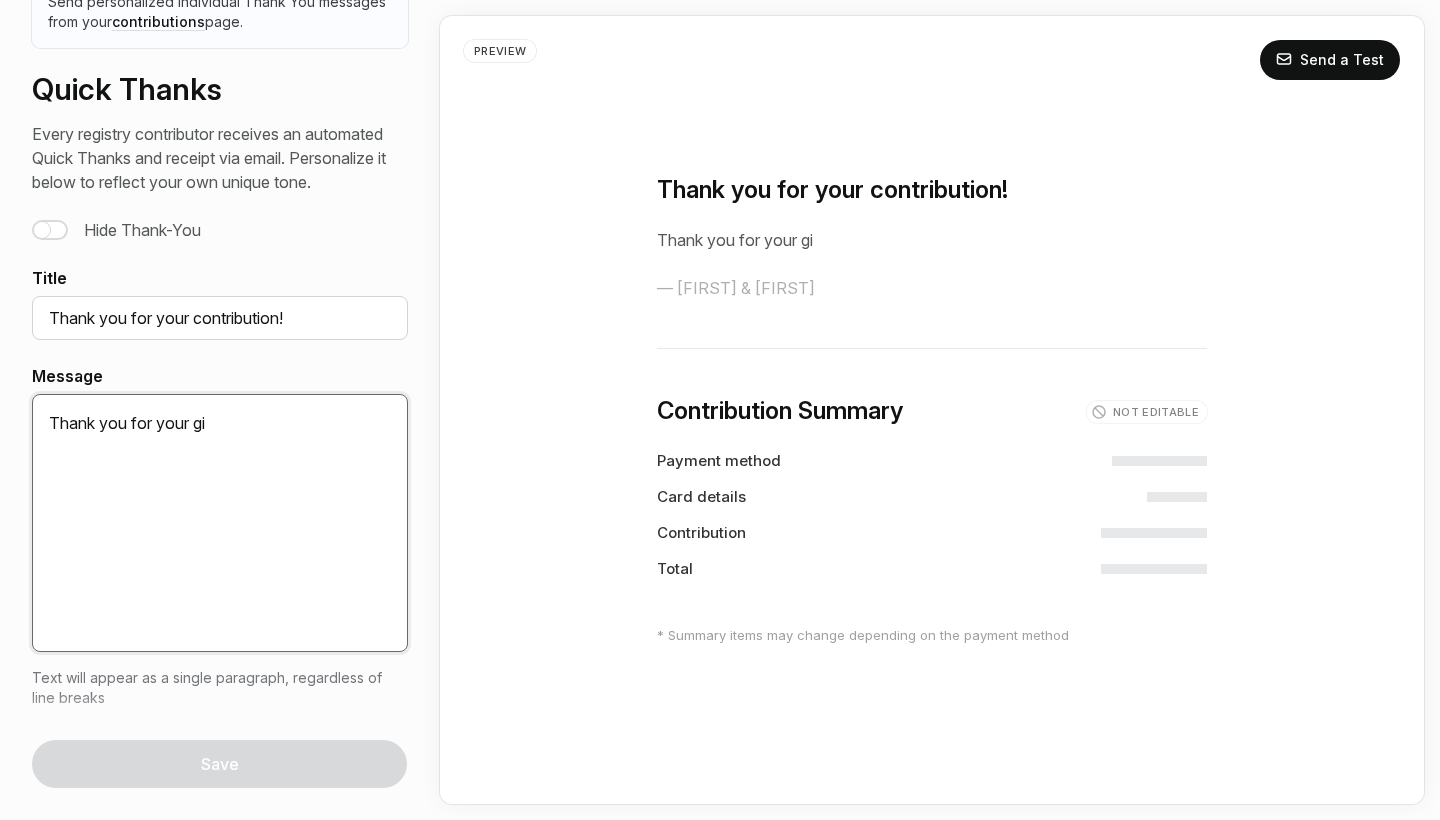 drag, startPoint x: 49, startPoint y: 419, endPoint x: 326, endPoint y: 603, distance: 332.54324 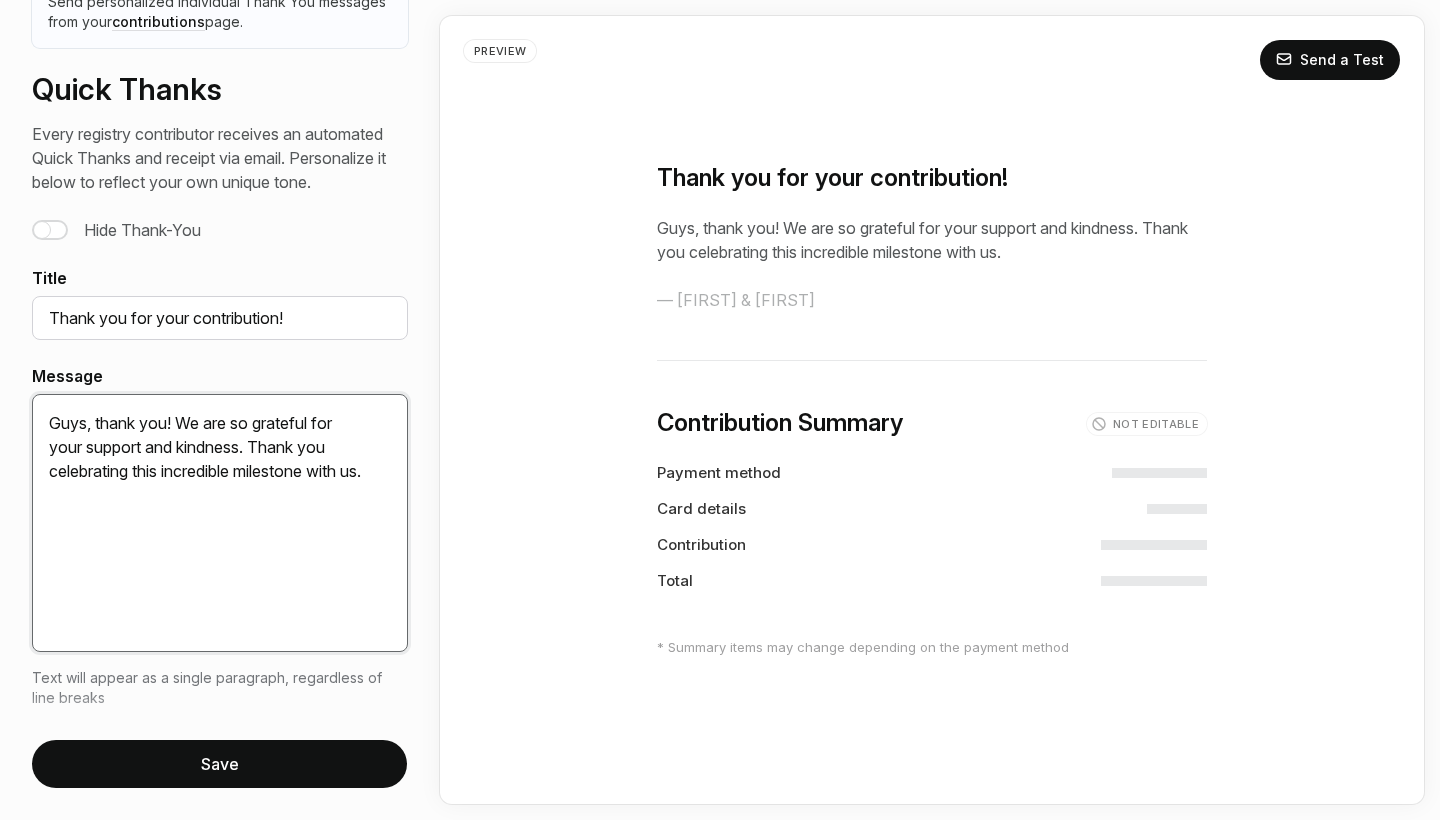 scroll, scrollTop: 0, scrollLeft: 0, axis: both 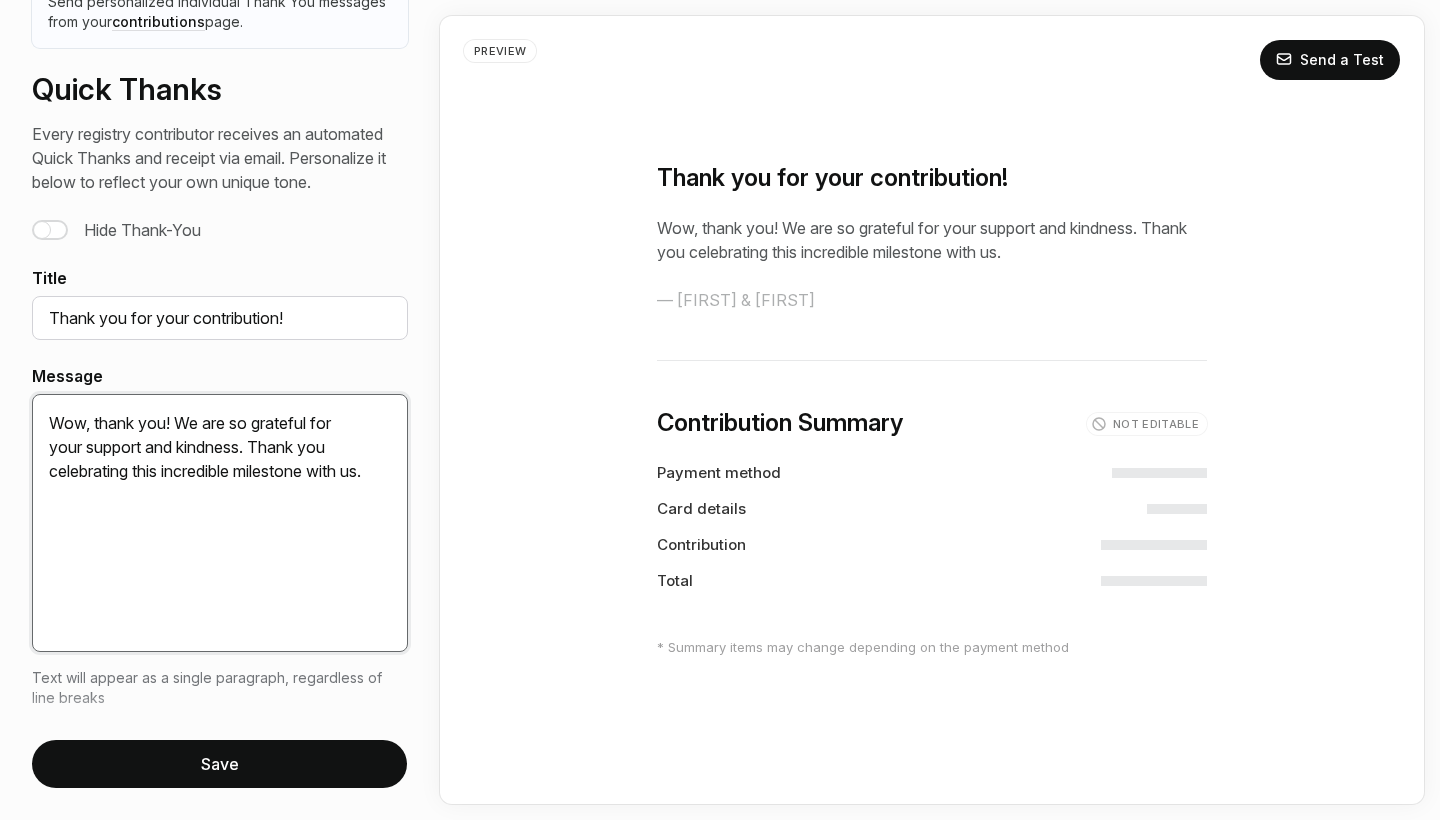 click on "Wow, thank you! We are so grateful for your support and kindness. Thank you celebrating this incredible milestone with us." at bounding box center (220, 523) 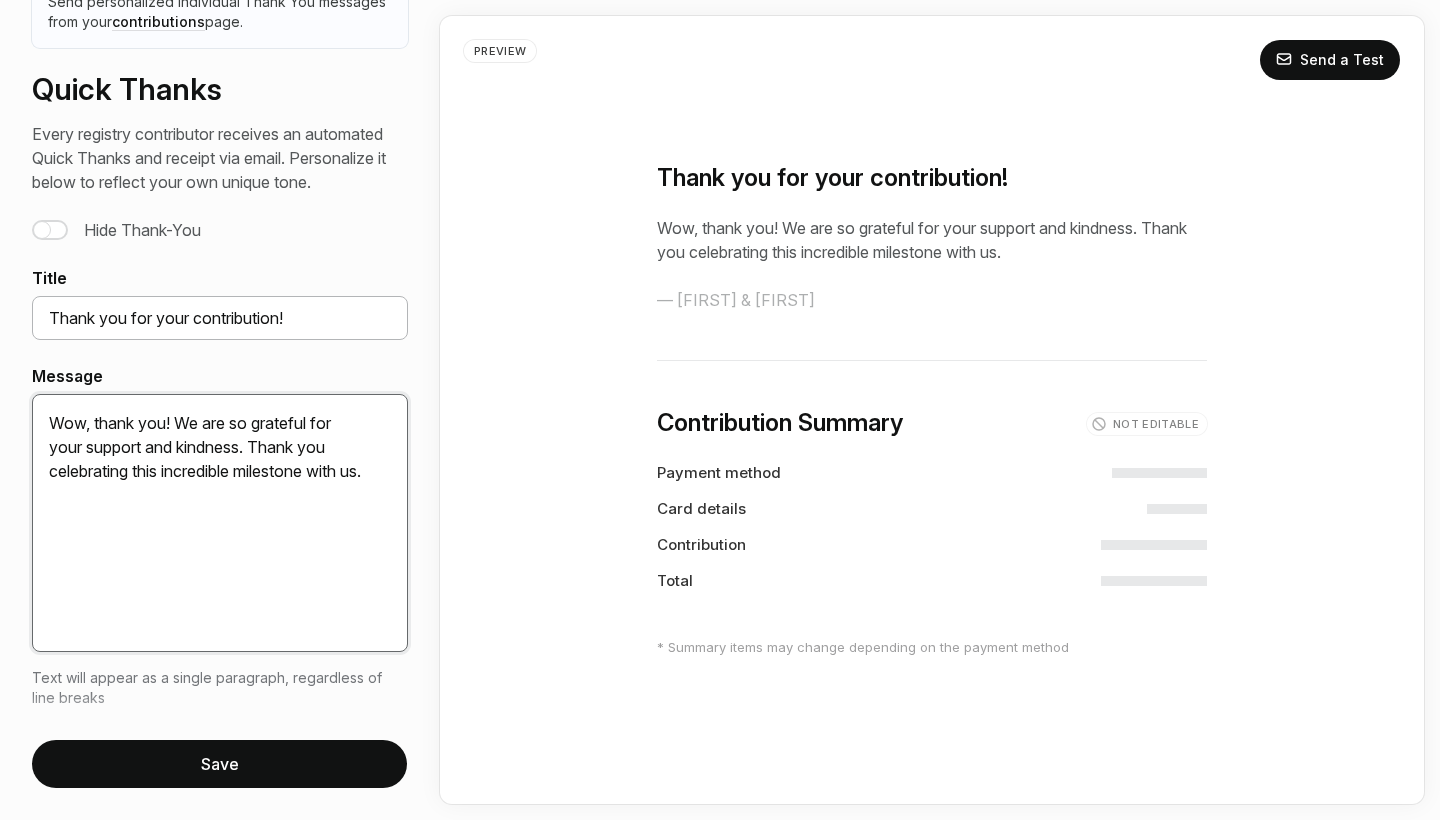 scroll, scrollTop: 104, scrollLeft: 0, axis: vertical 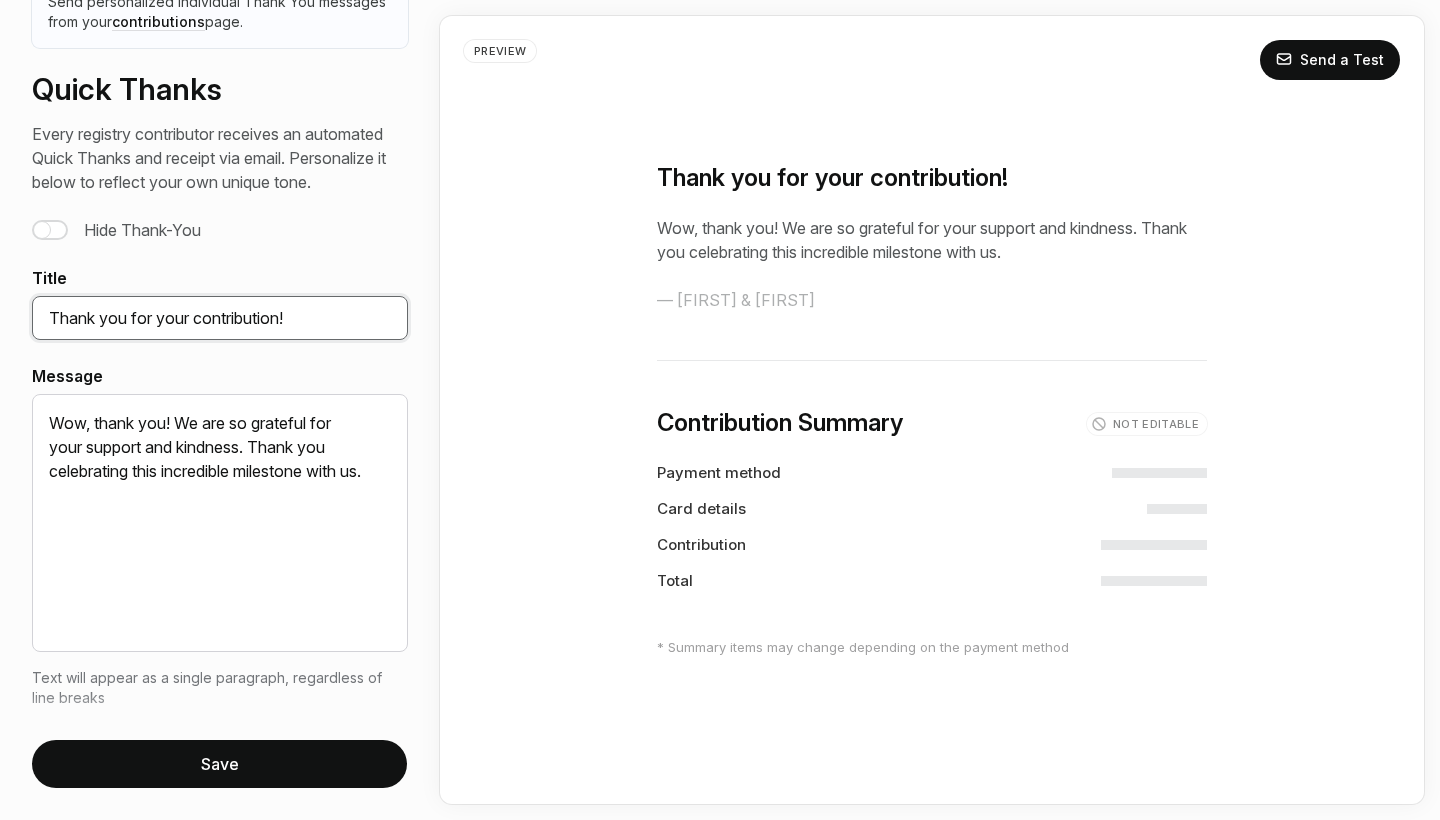 drag, startPoint x: 197, startPoint y: 320, endPoint x: 349, endPoint y: 321, distance: 152.0033 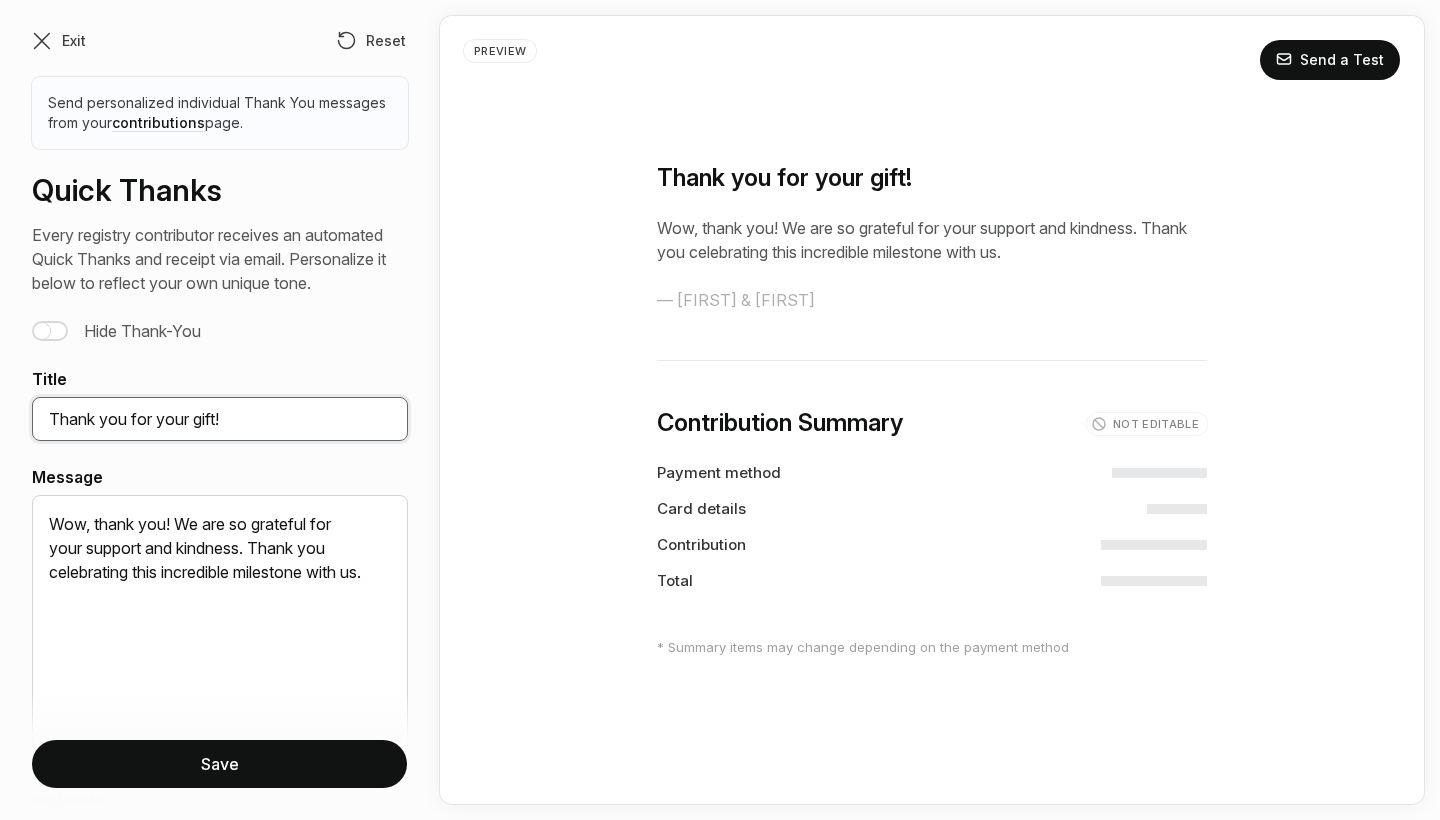 scroll, scrollTop: 0, scrollLeft: 0, axis: both 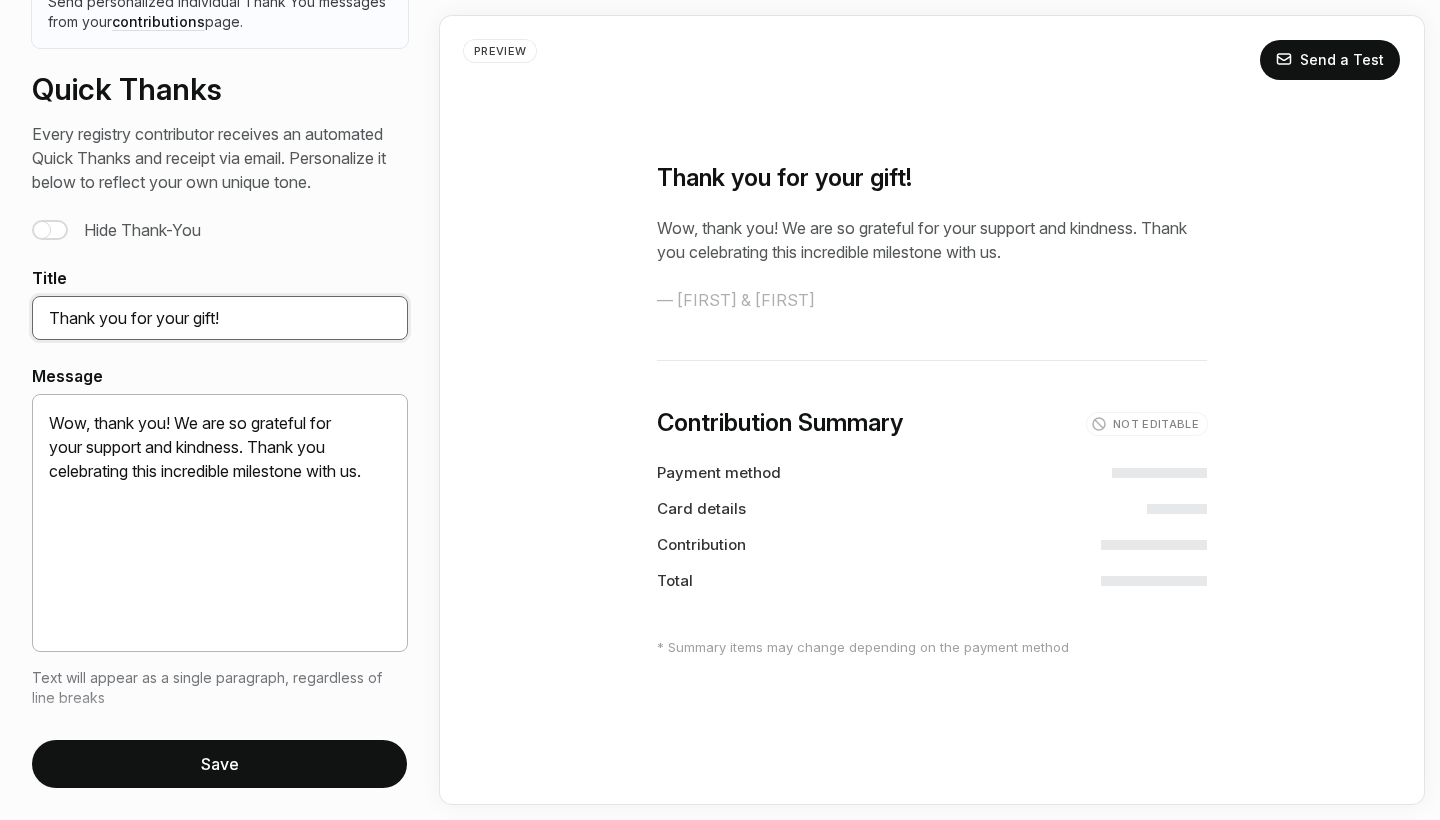 type on "Thank you for your gift!" 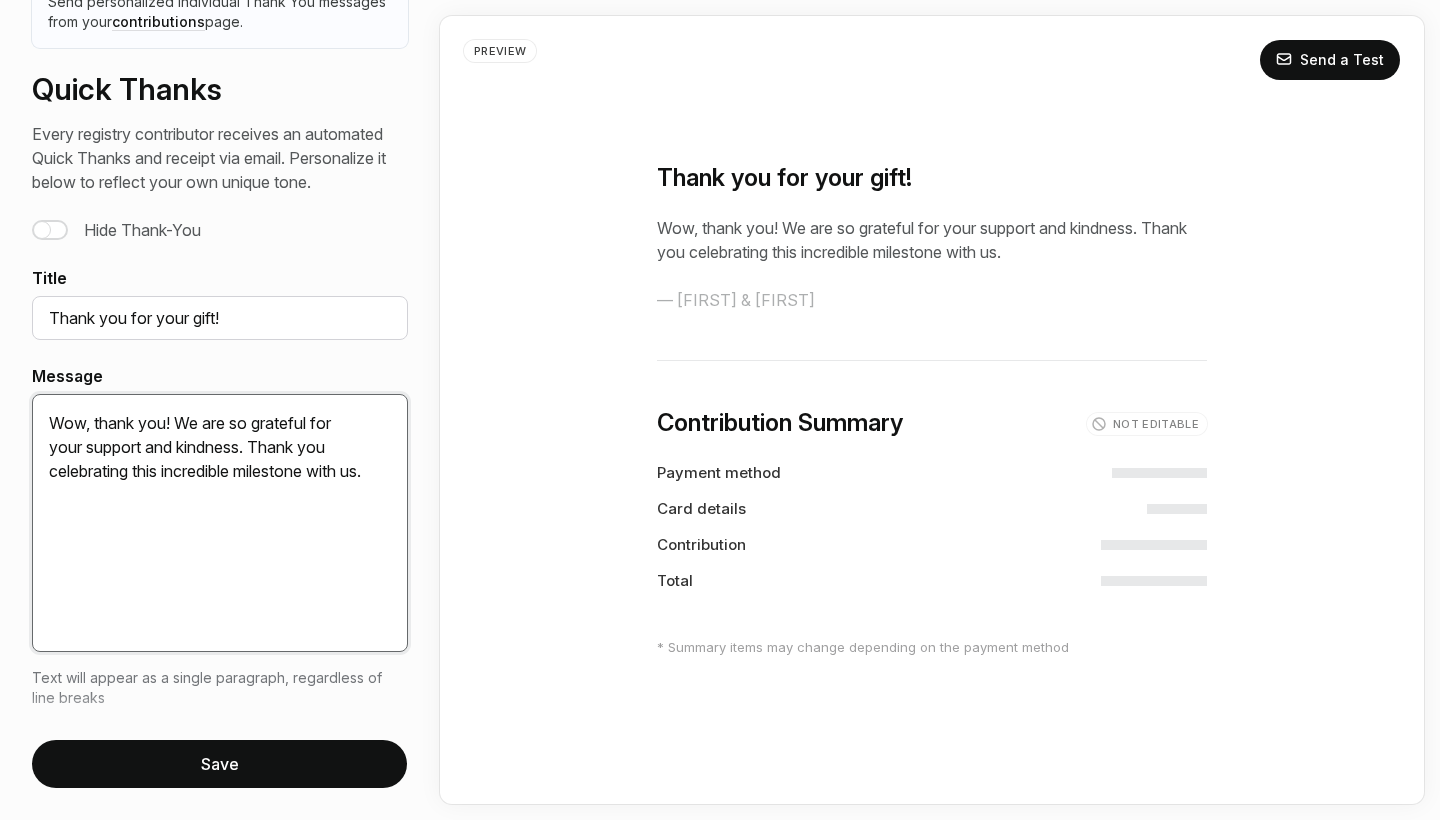 click on "Wow, thank you! We are so grateful for your support and kindness. Thank you celebrating this incredible milestone with us." at bounding box center (220, 523) 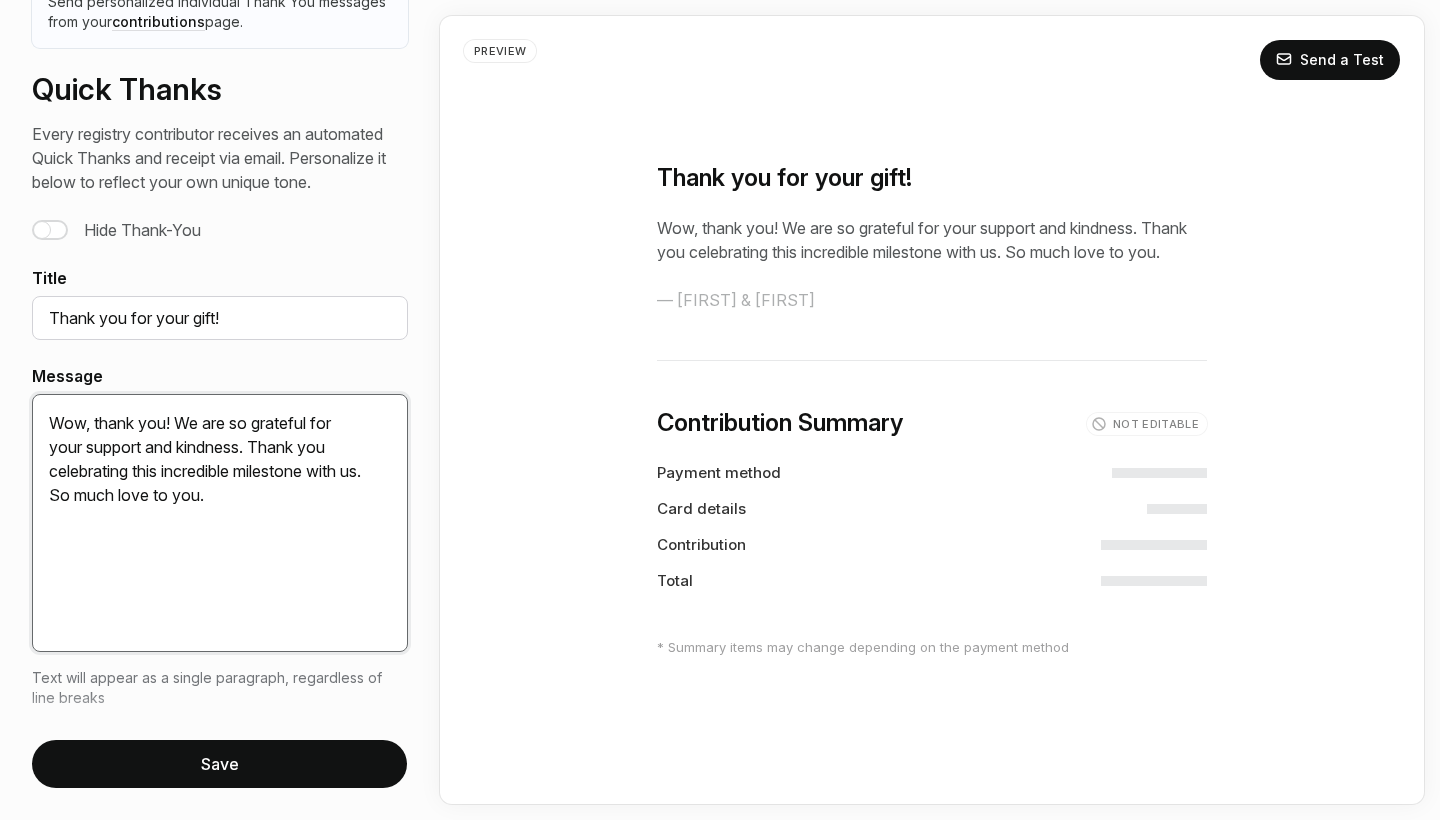 type on "Wow, thank you! We are so grateful for your support and kindness. Thank you celebrating this incredible milestone with us. So much love to you." 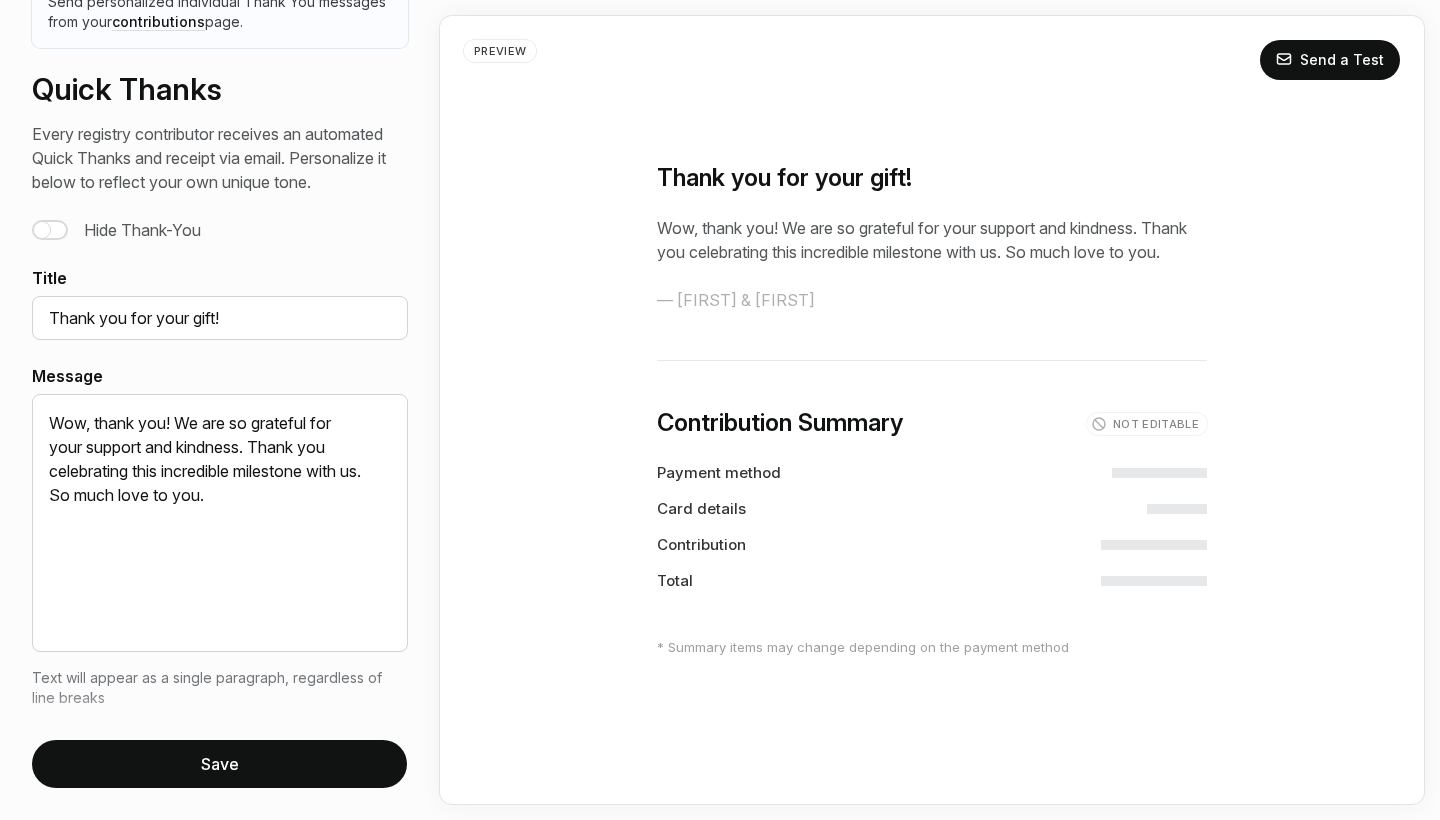 click on "Save" at bounding box center [219, 764] 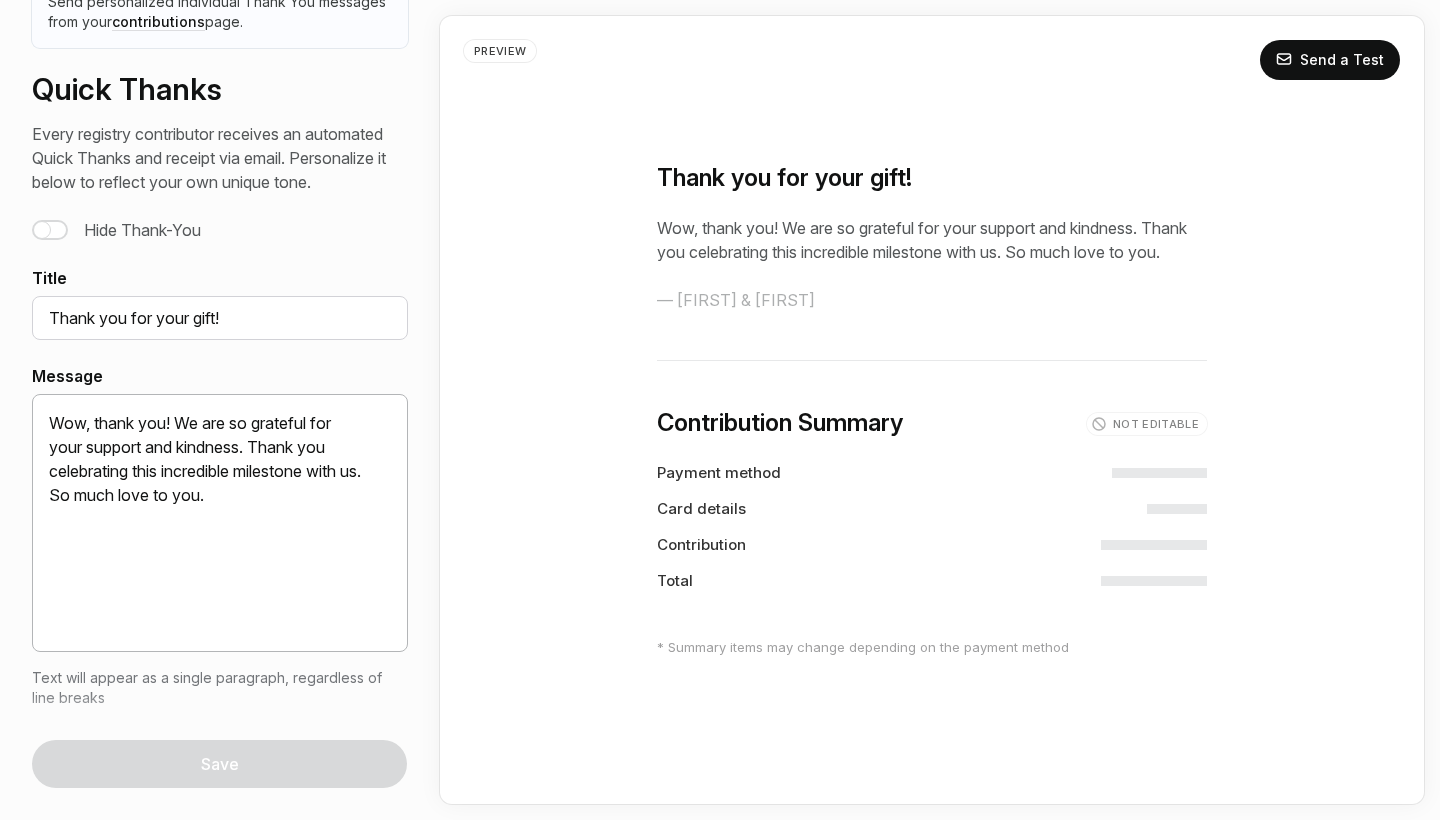 scroll, scrollTop: 0, scrollLeft: 0, axis: both 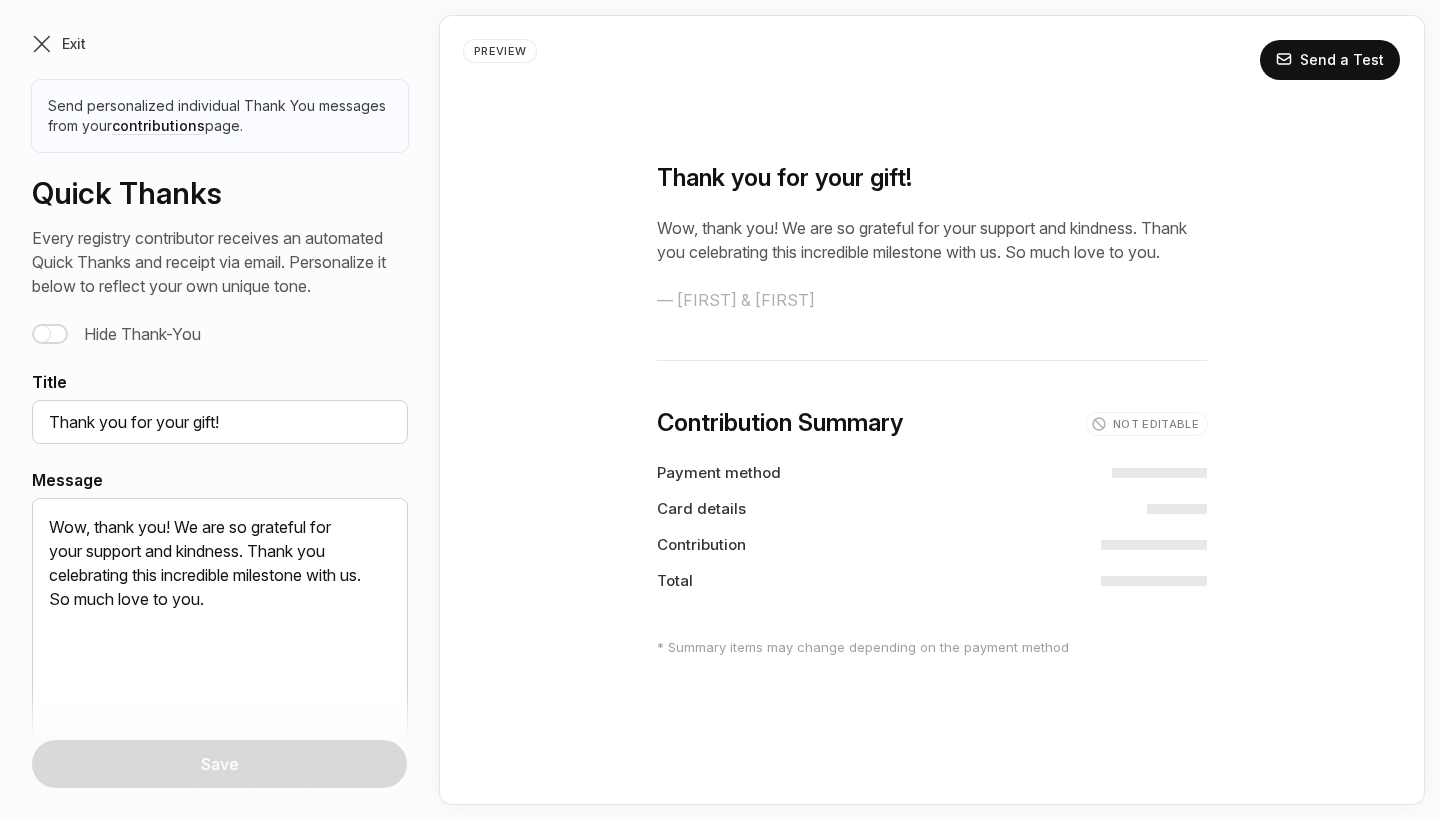 click at bounding box center (42, 44) 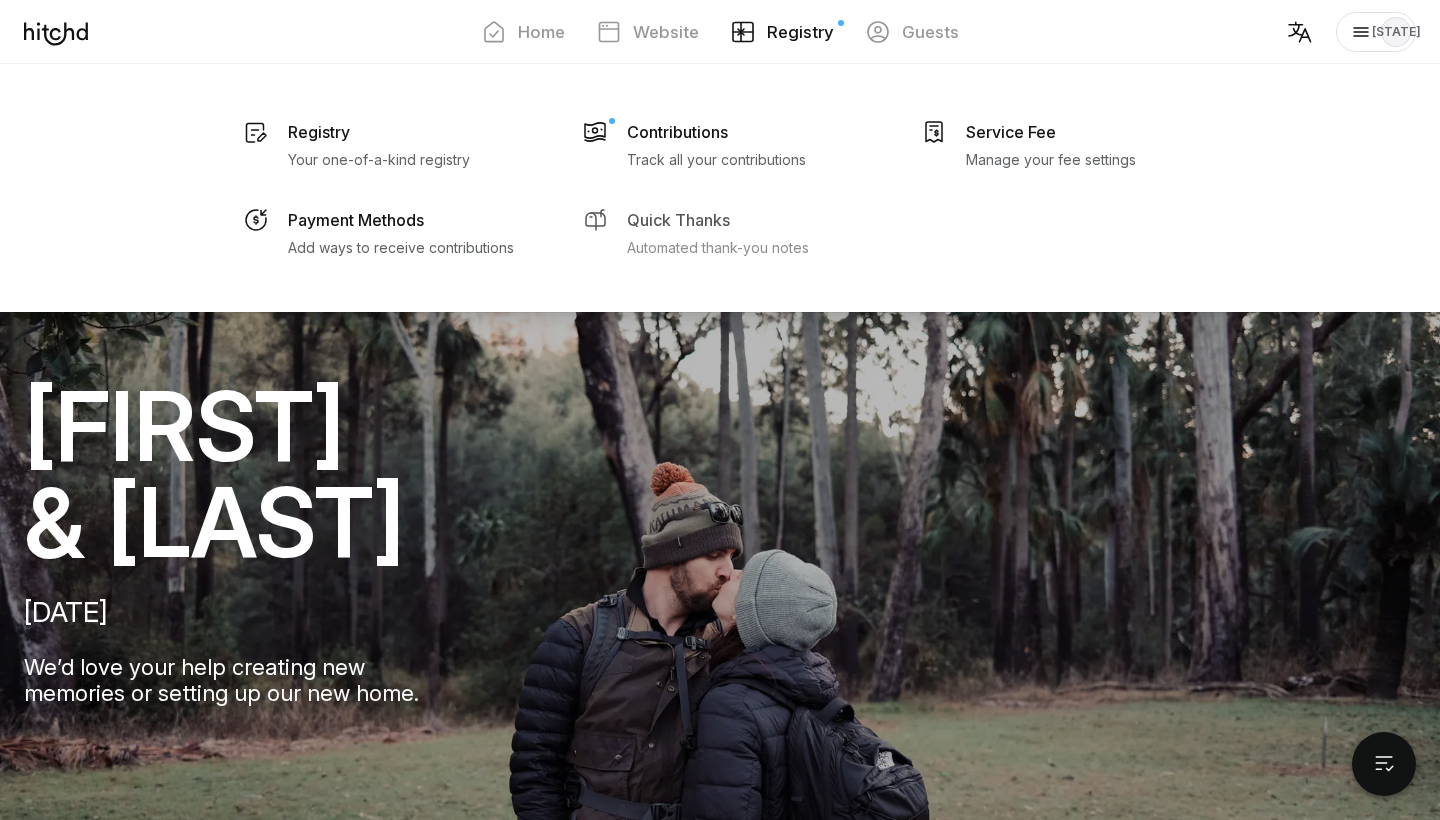 click on "Quick Thanks" at bounding box center [319, 132] 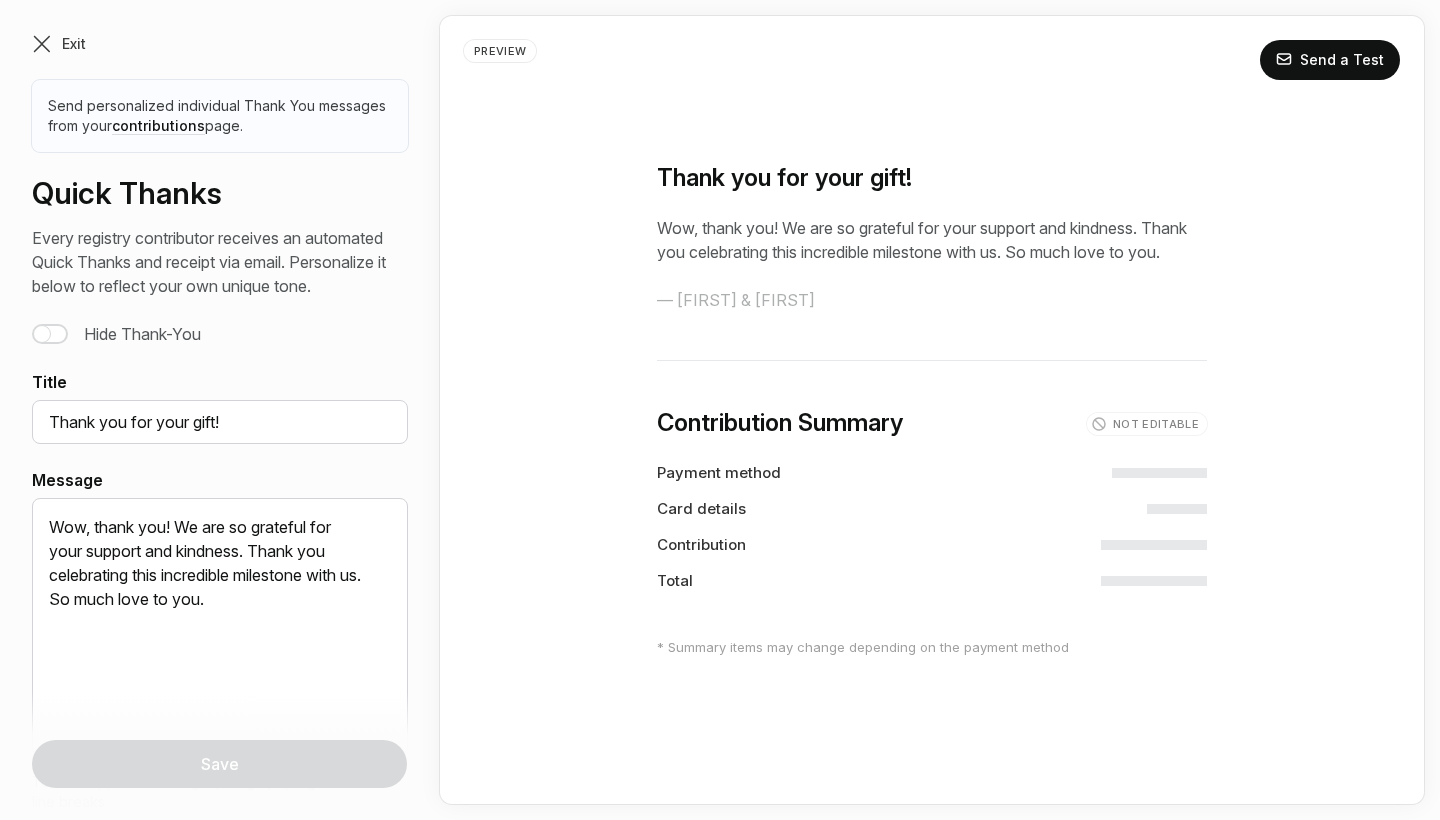 scroll, scrollTop: 0, scrollLeft: 0, axis: both 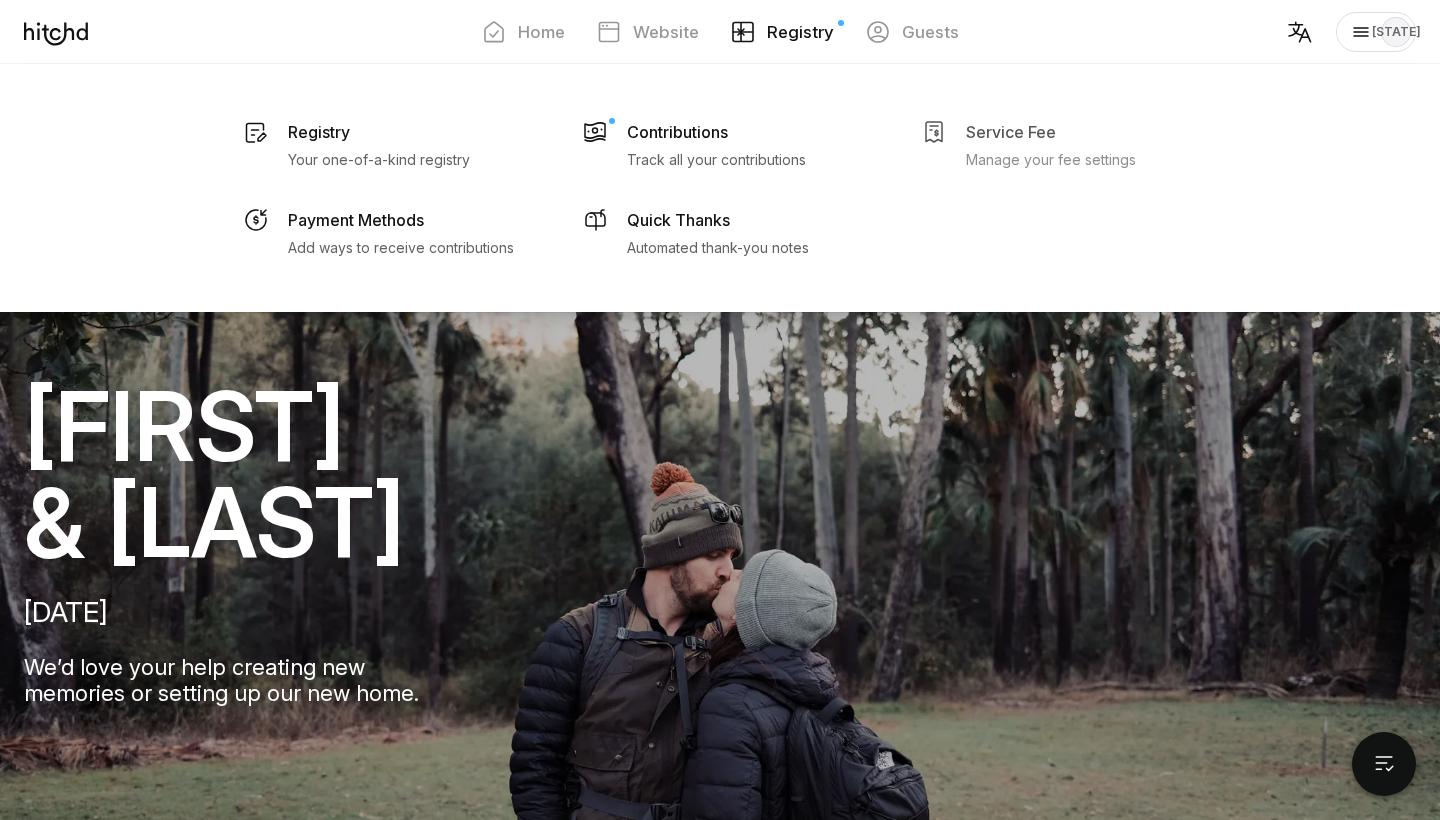 click on "Manage your fee settings" at bounding box center [379, 160] 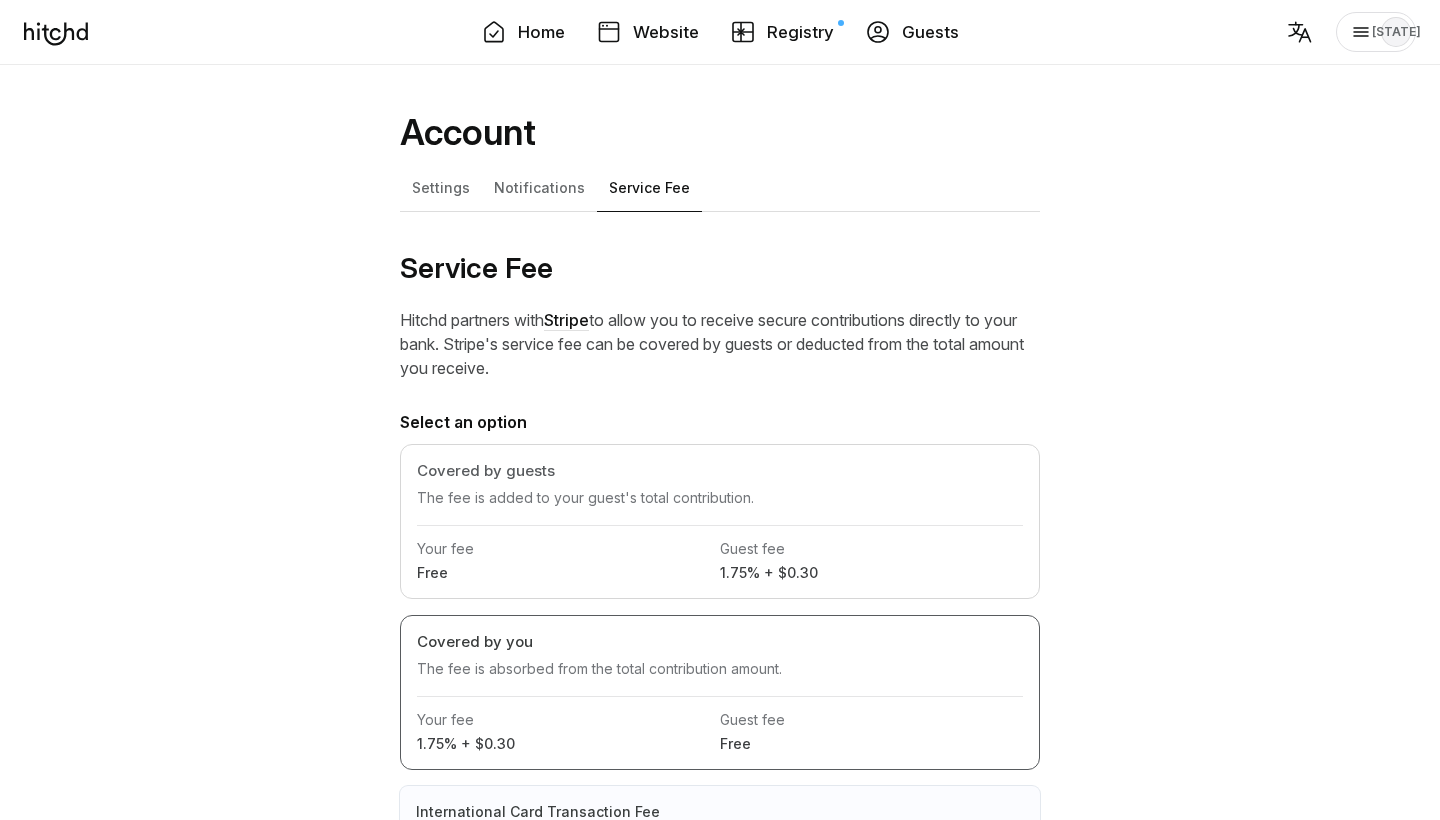 click on "Website" at bounding box center (666, 32) 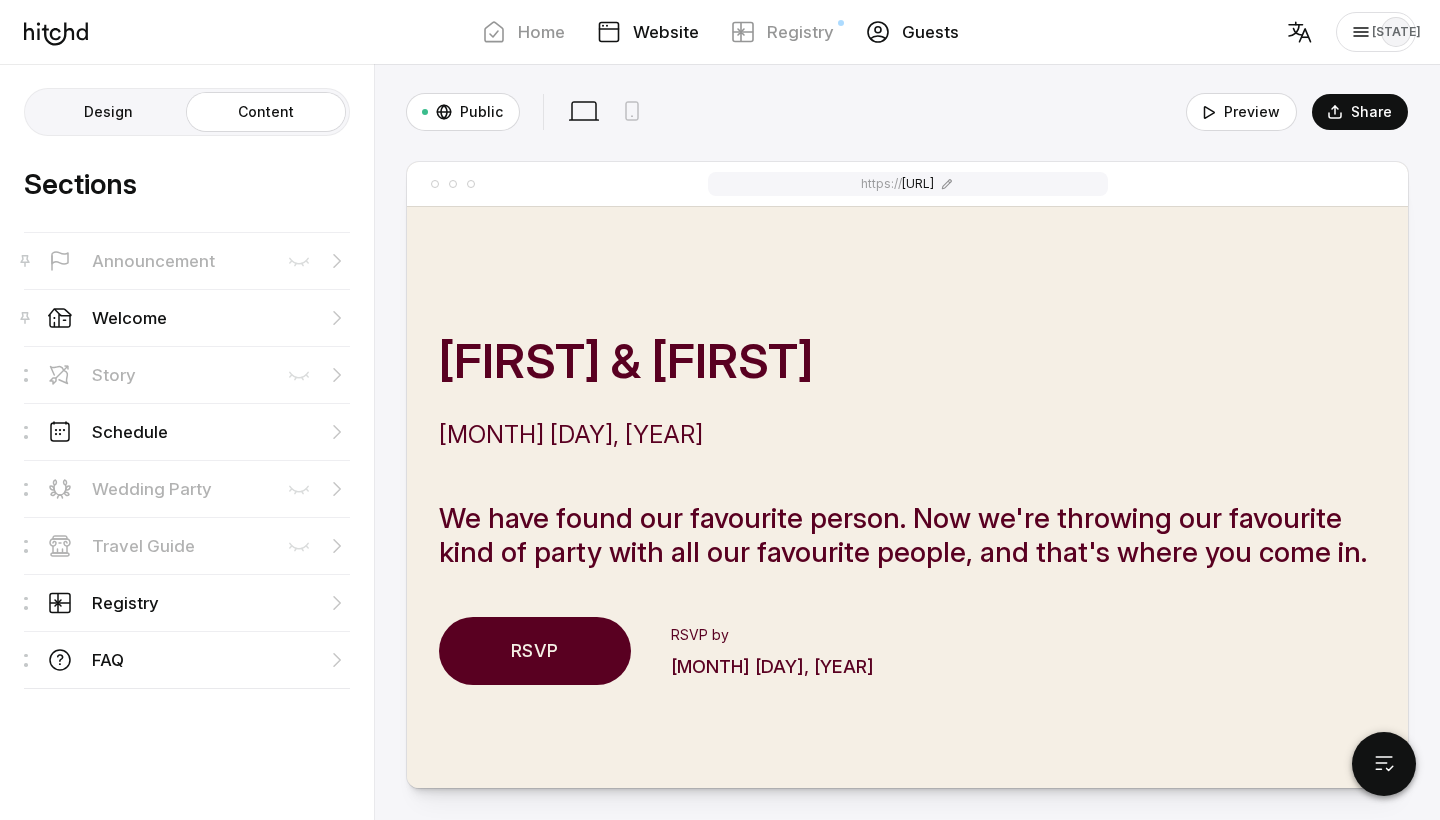 click on "Guests" at bounding box center [930, 32] 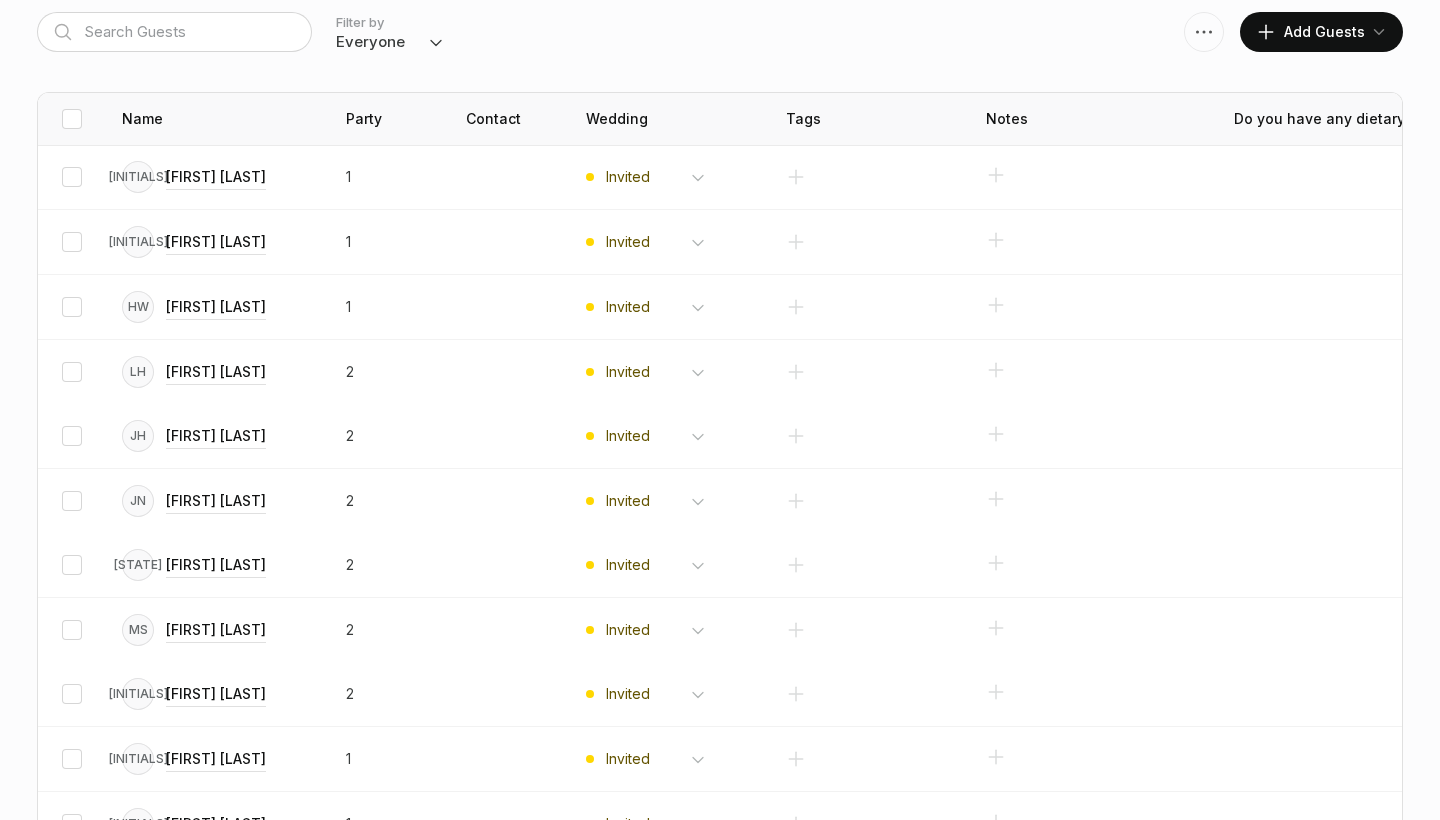 scroll, scrollTop: 585, scrollLeft: 0, axis: vertical 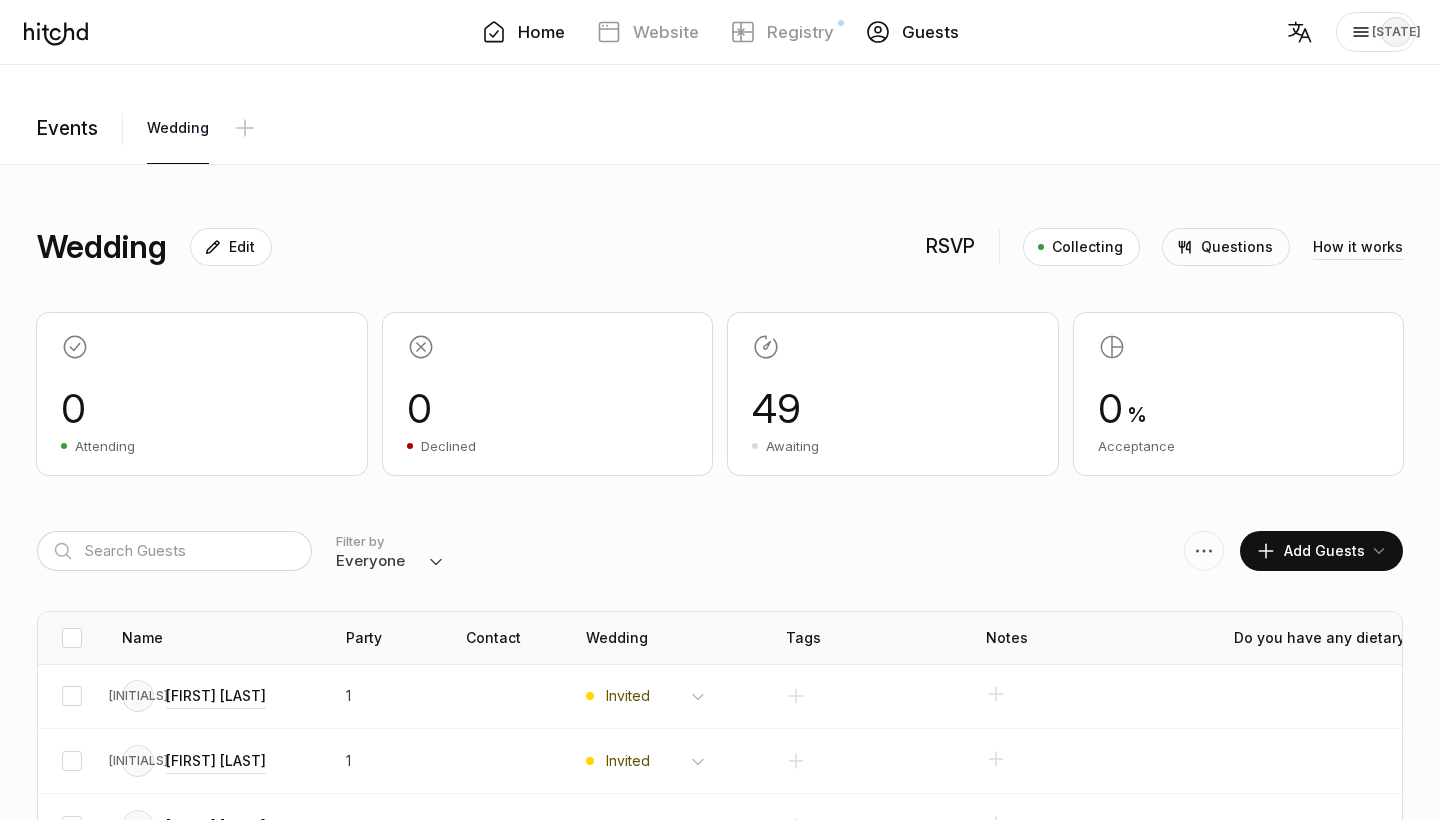 click on "Home" at bounding box center (541, 32) 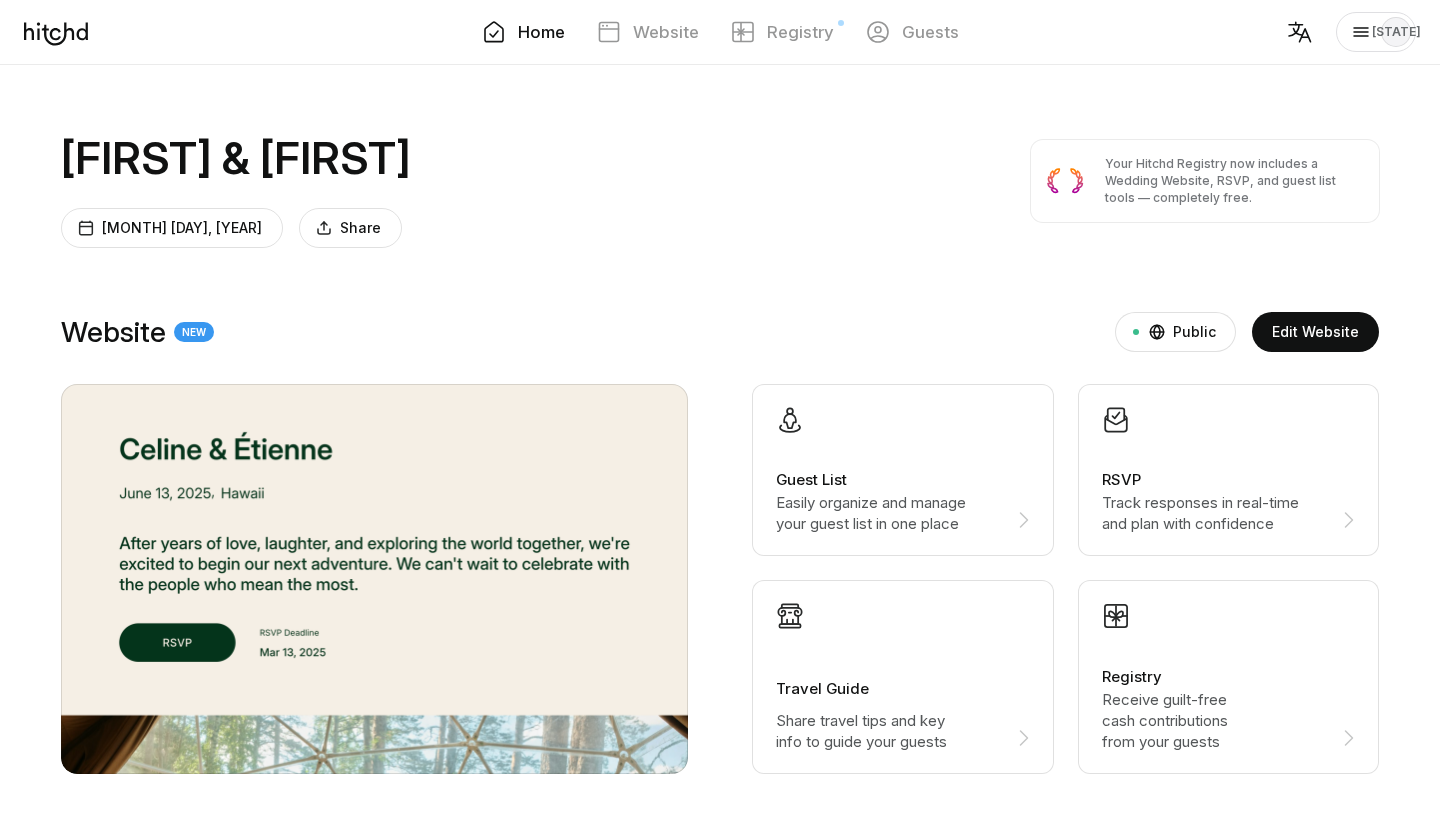scroll, scrollTop: 0, scrollLeft: 0, axis: both 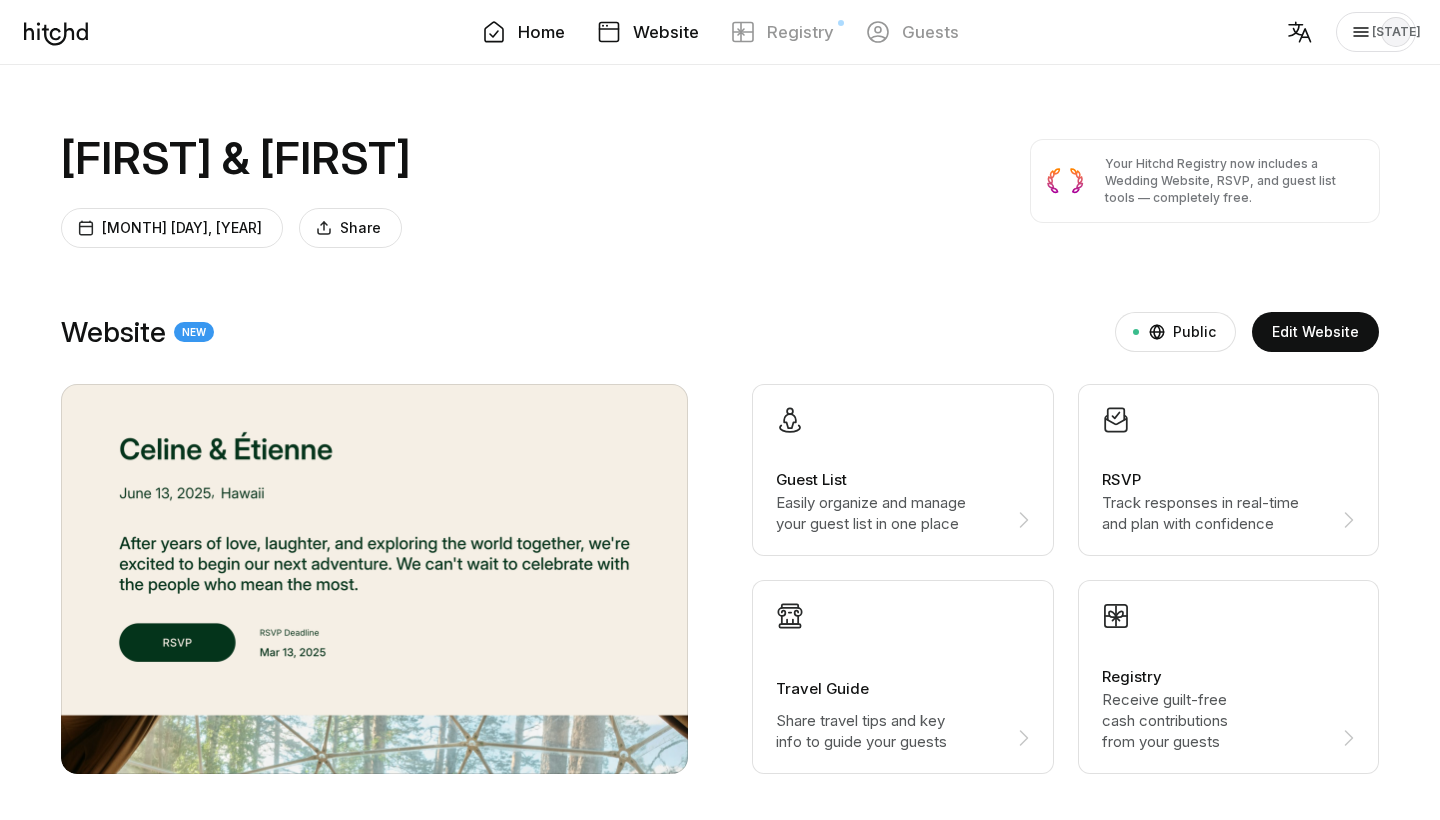 click on "Website" at bounding box center (666, 32) 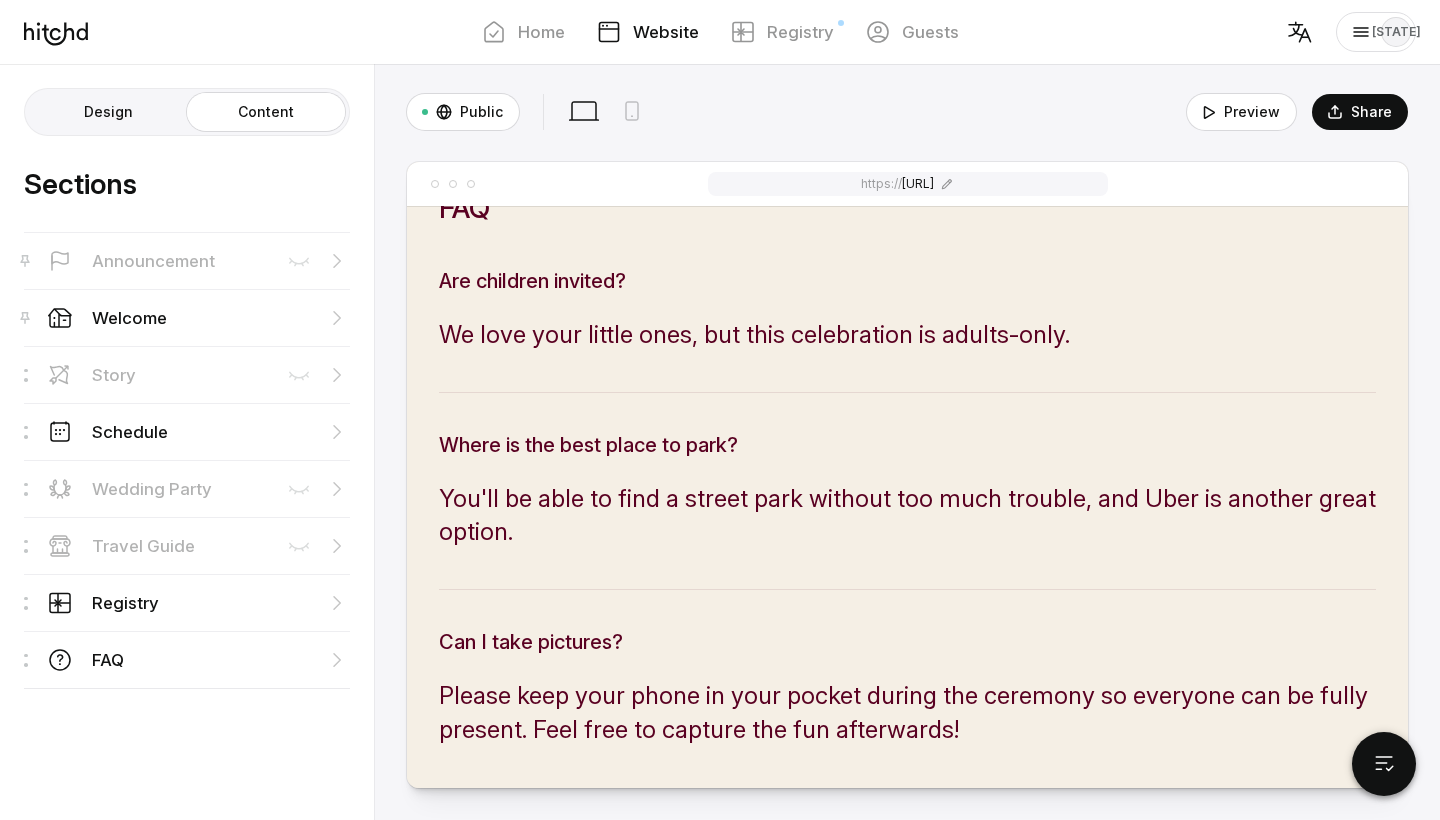 scroll, scrollTop: 2447, scrollLeft: 0, axis: vertical 